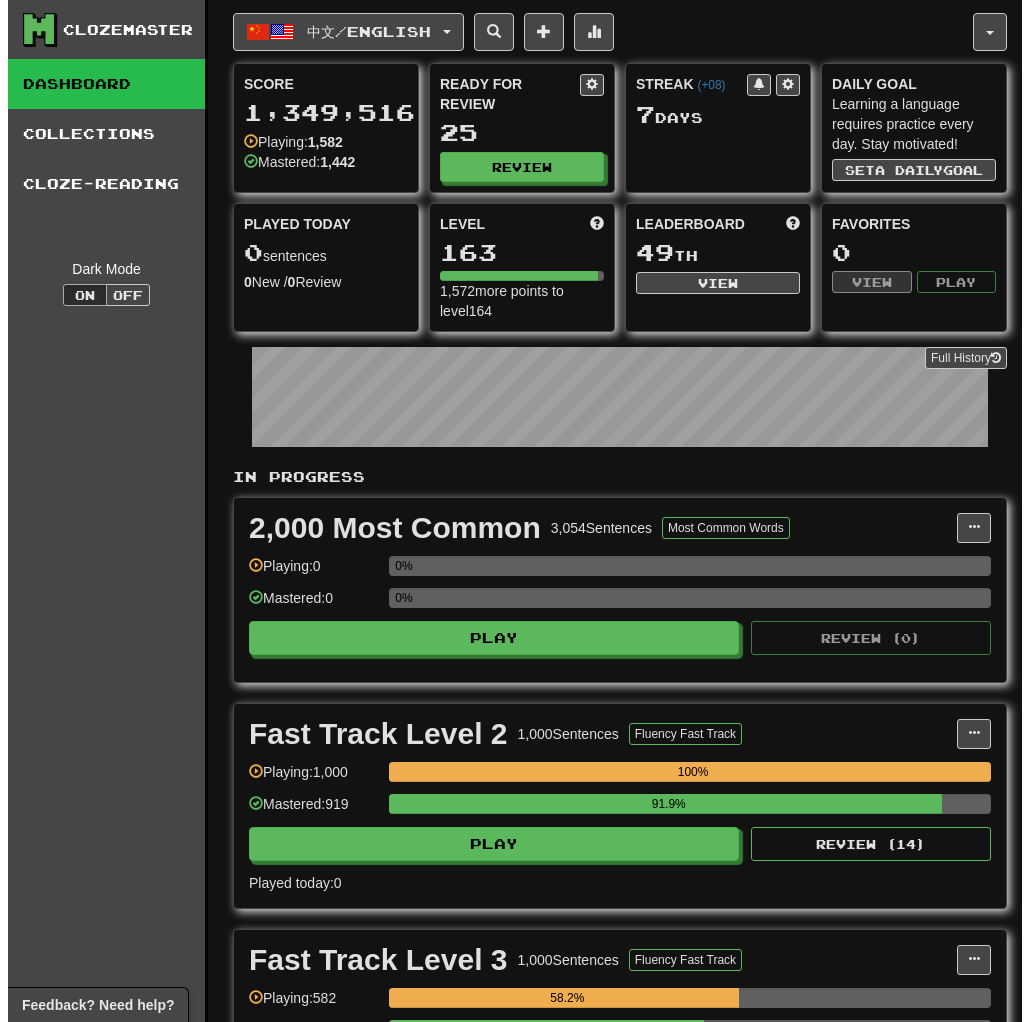 scroll, scrollTop: 0, scrollLeft: 0, axis: both 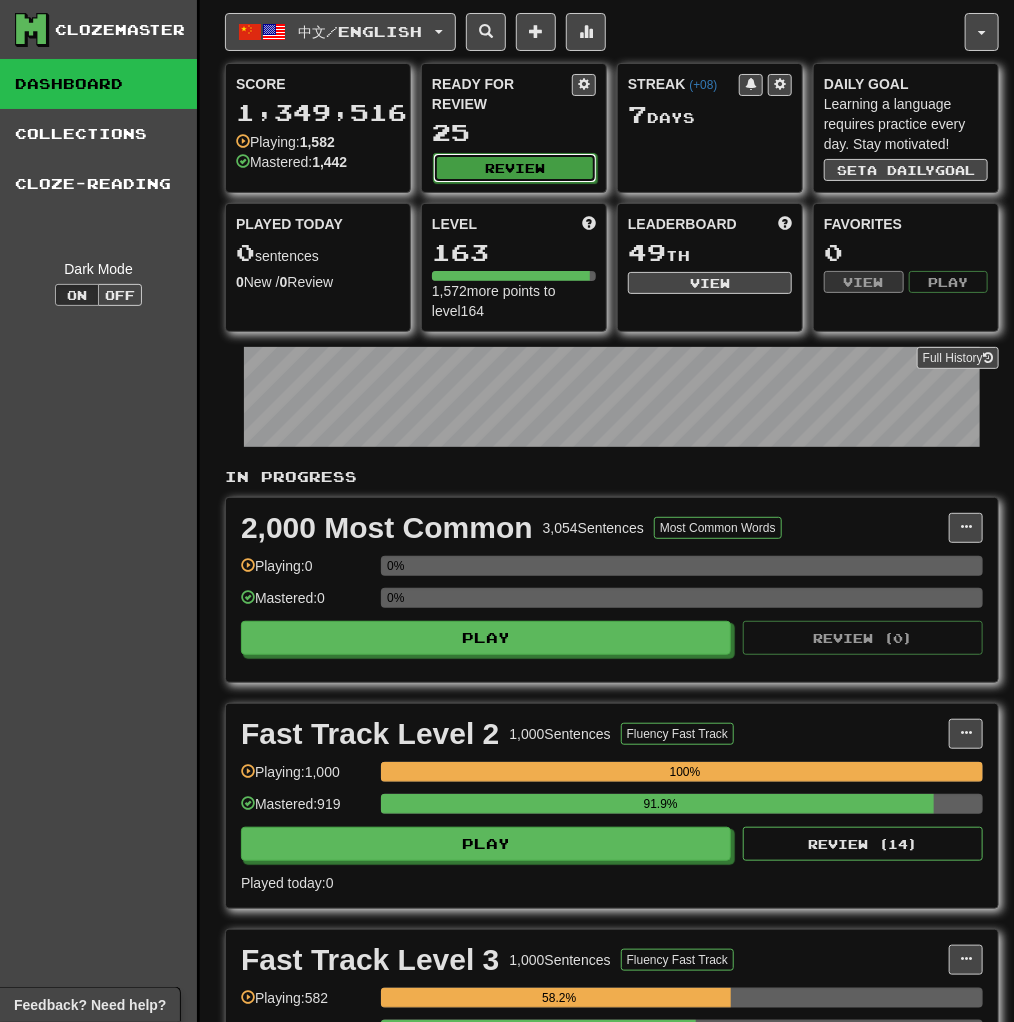 click on "Review" at bounding box center (515, 168) 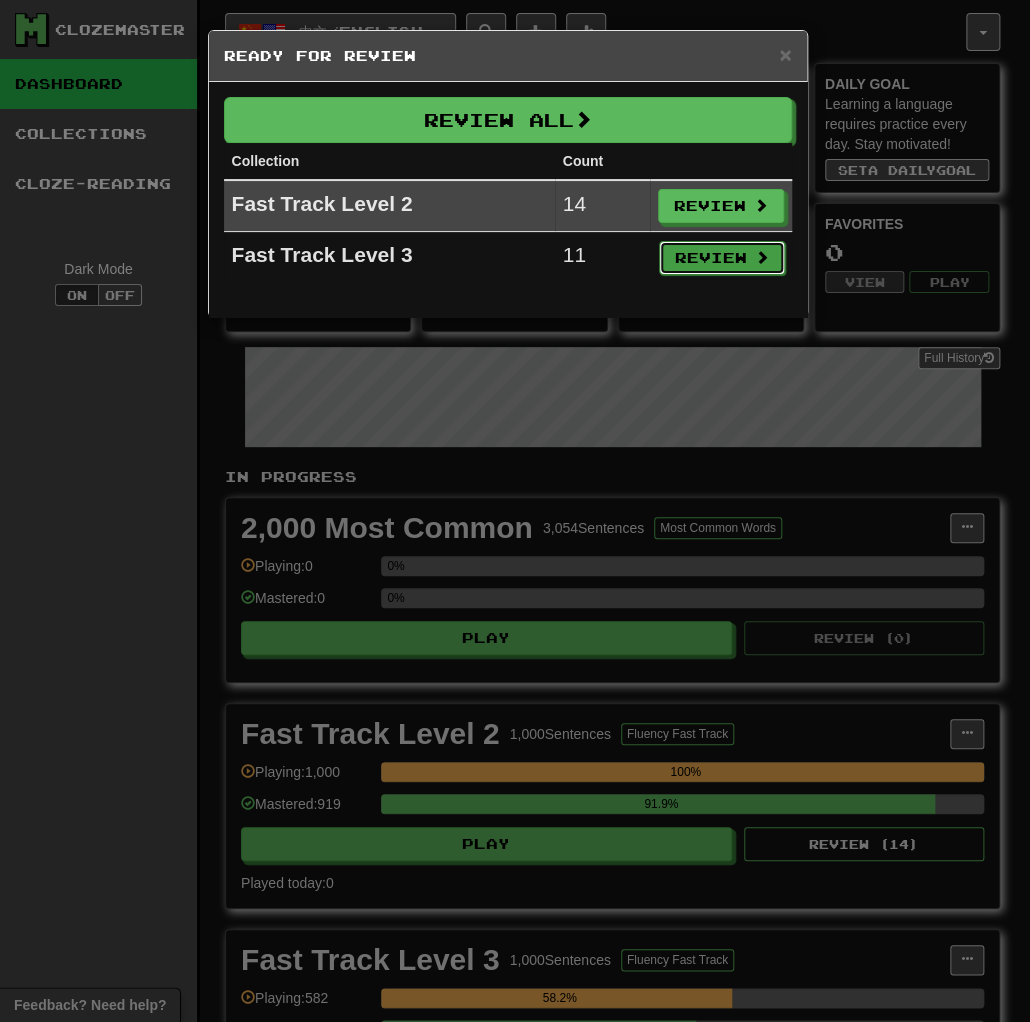 click on "Review" at bounding box center (722, 258) 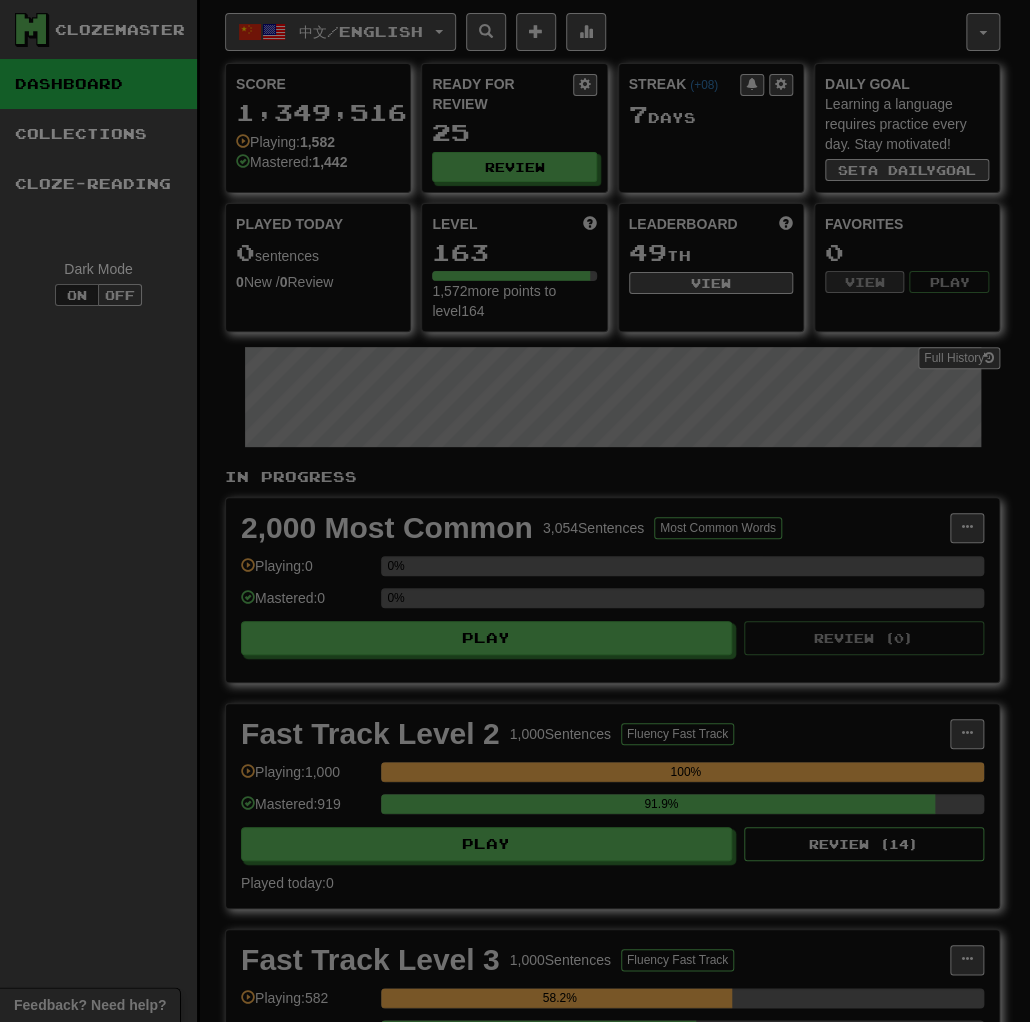 select on "**" 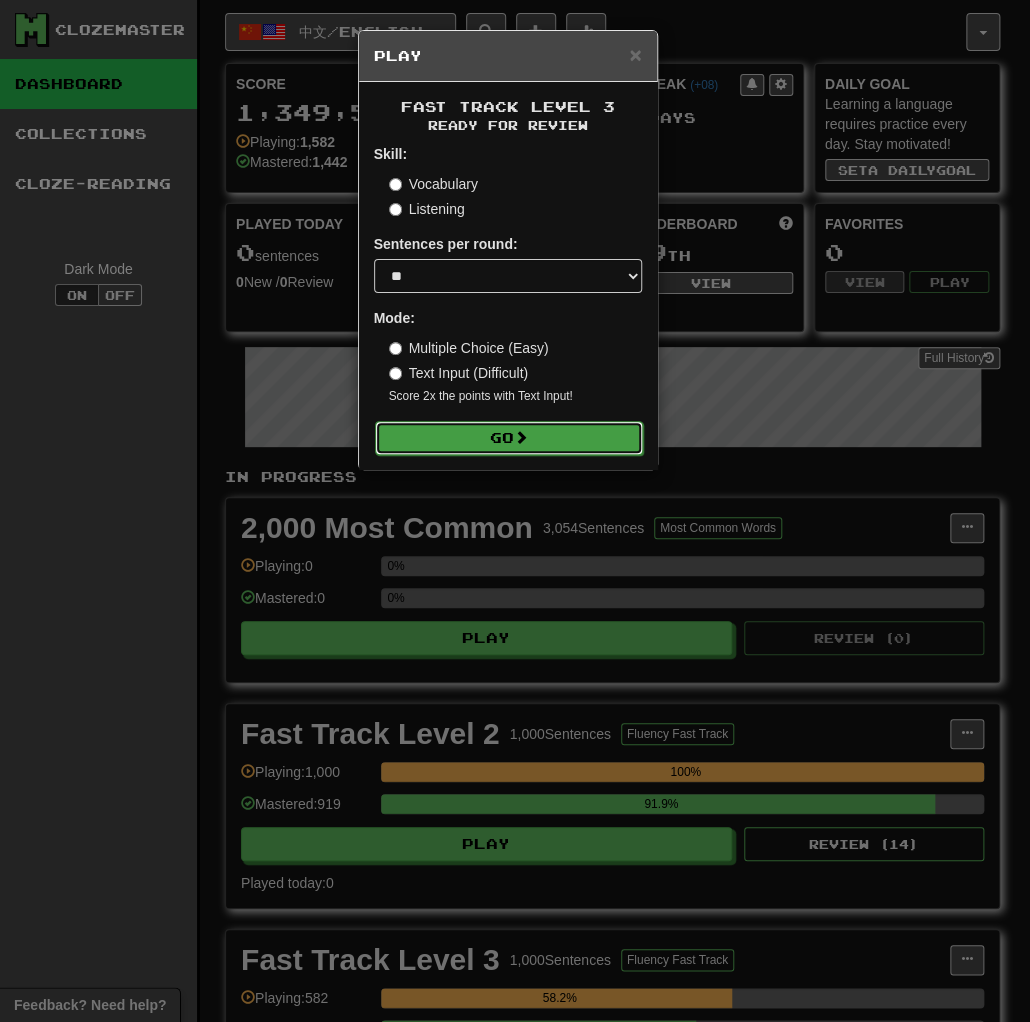 click on "Go" at bounding box center [509, 438] 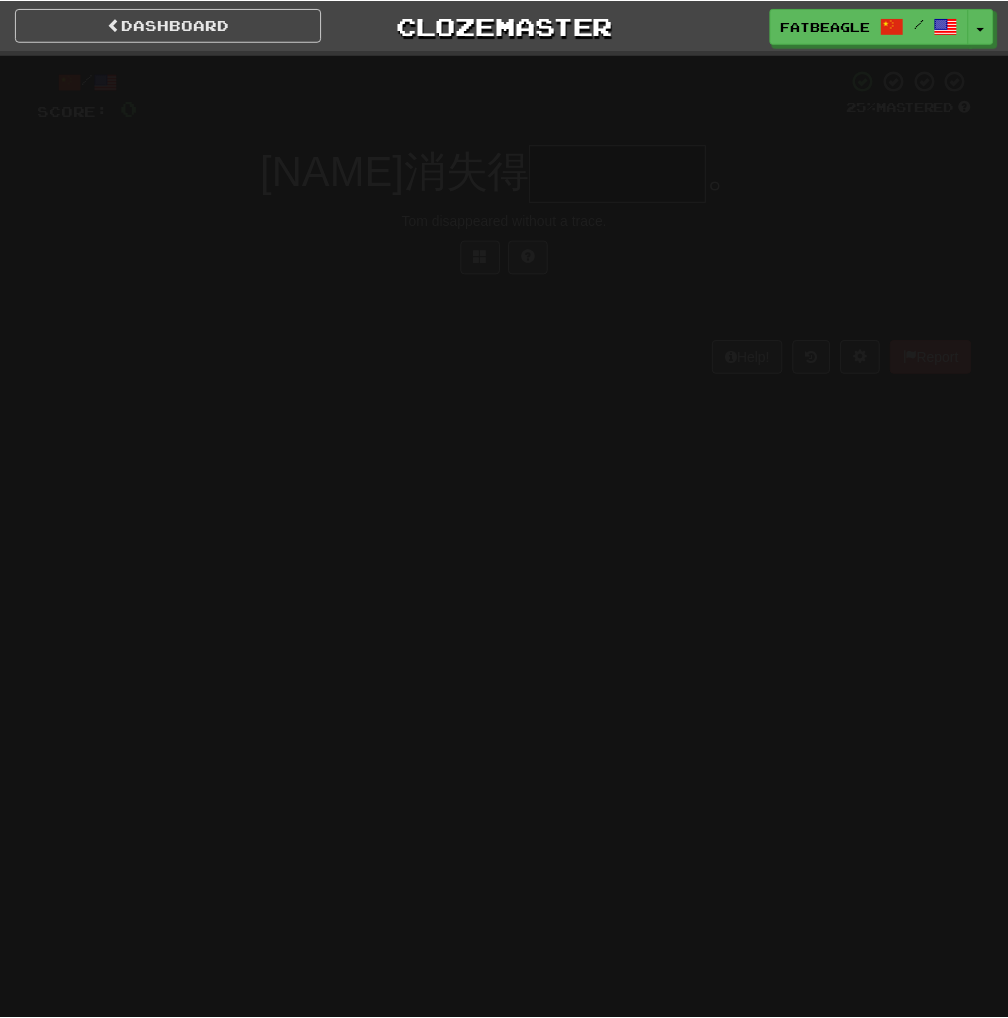 scroll, scrollTop: 0, scrollLeft: 0, axis: both 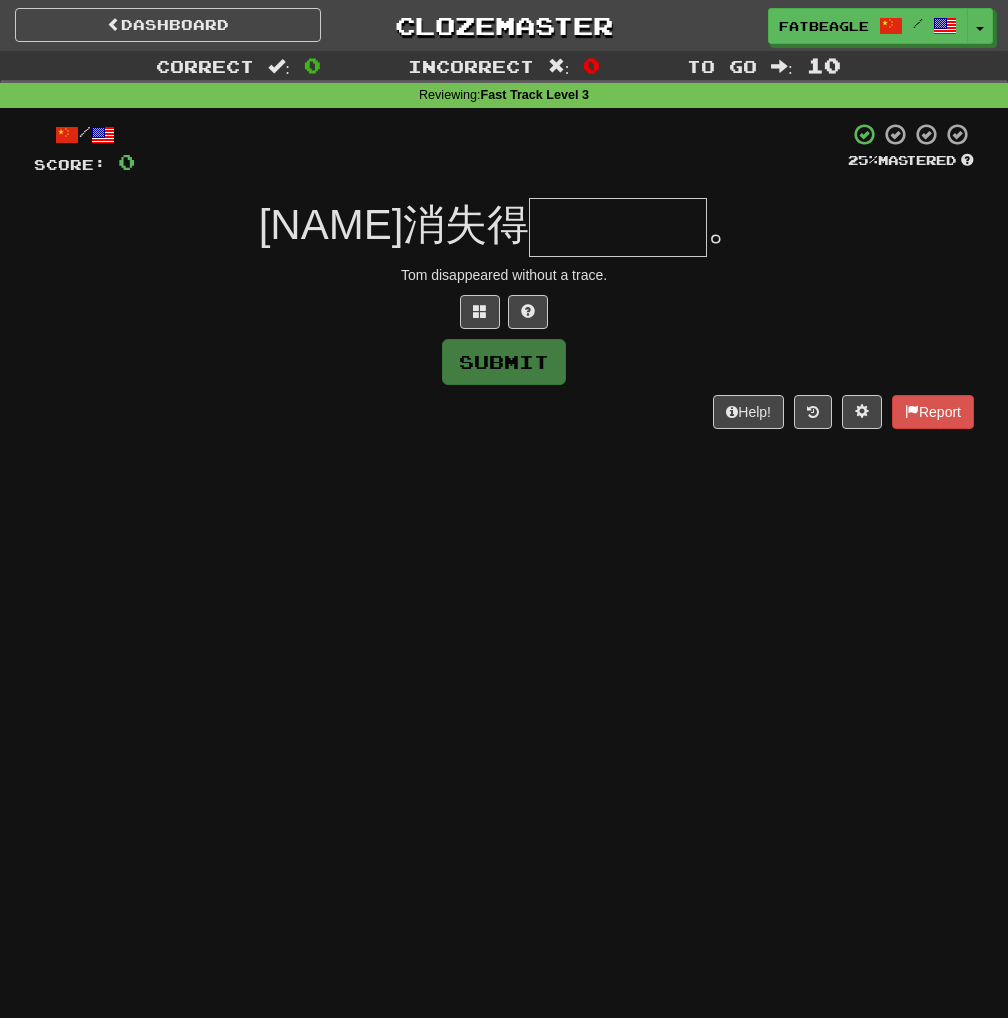 click at bounding box center (618, 227) 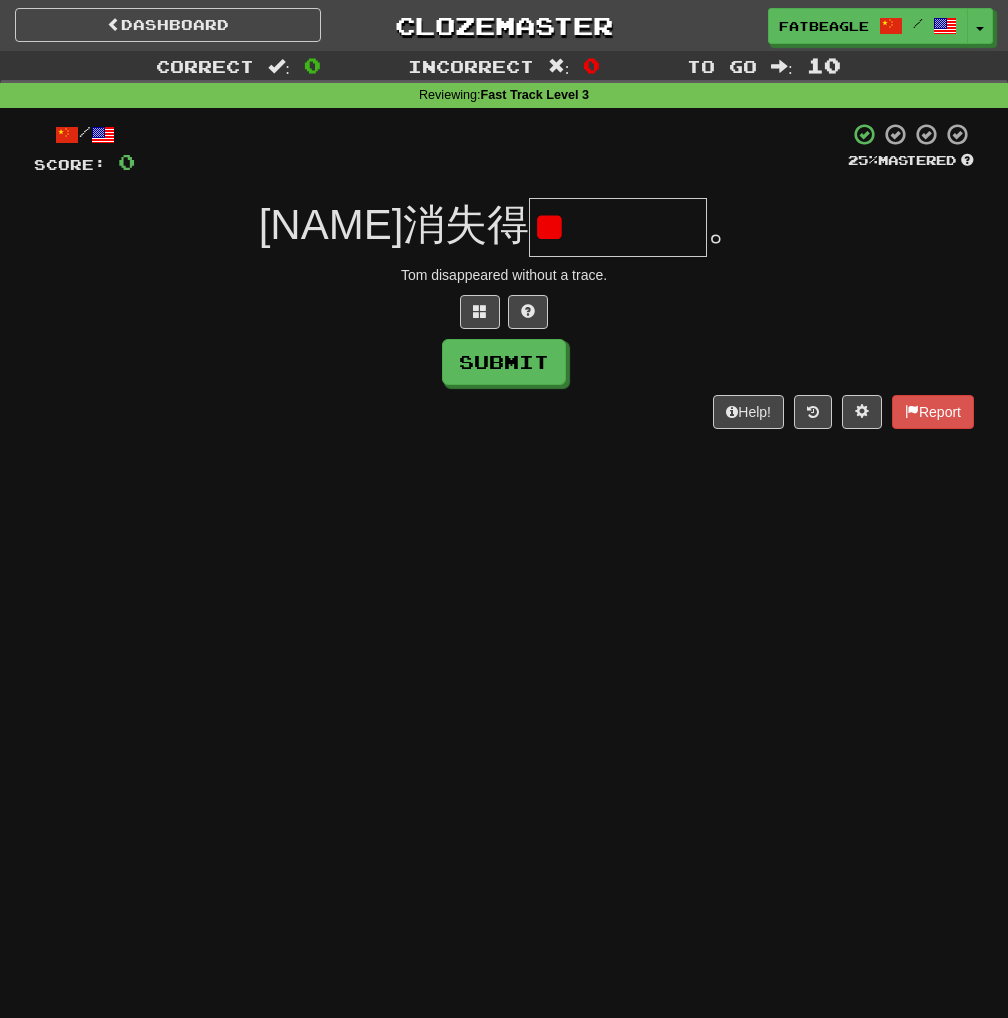 type on "*" 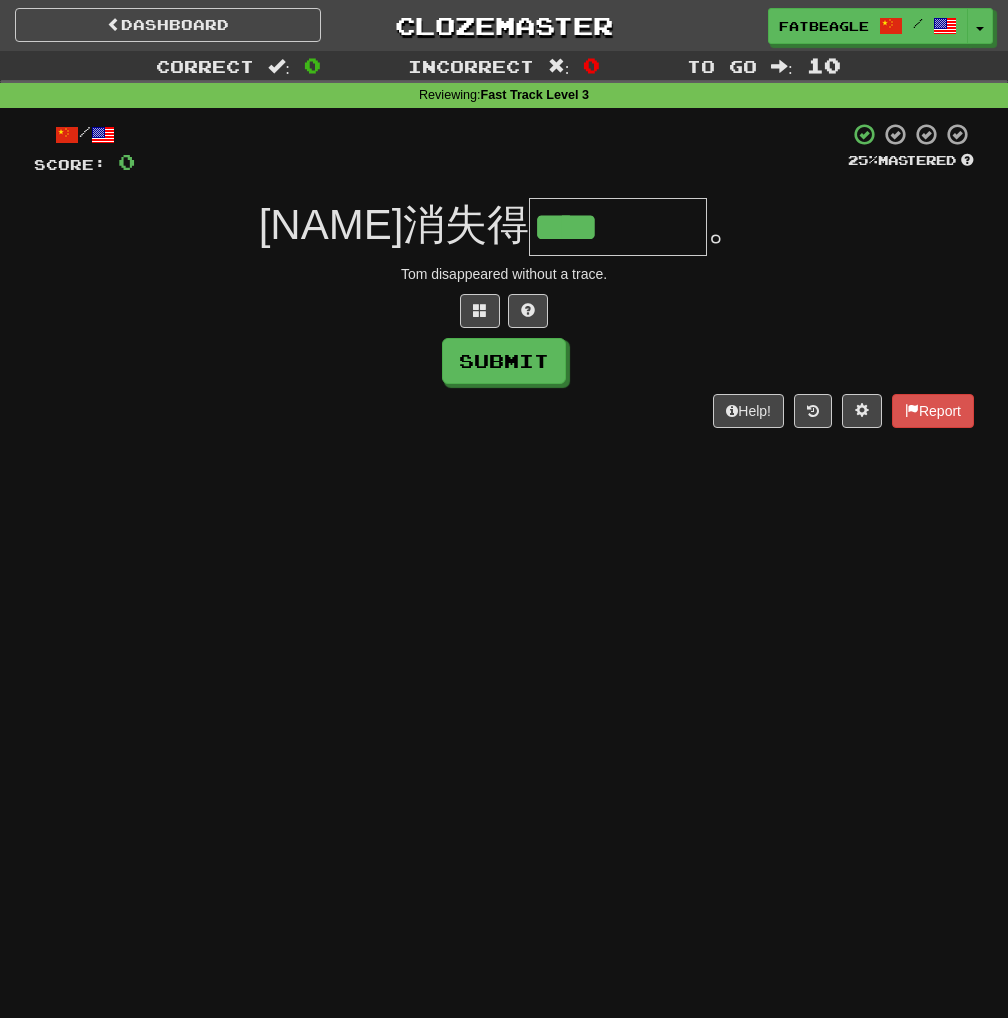 scroll, scrollTop: 0, scrollLeft: 0, axis: both 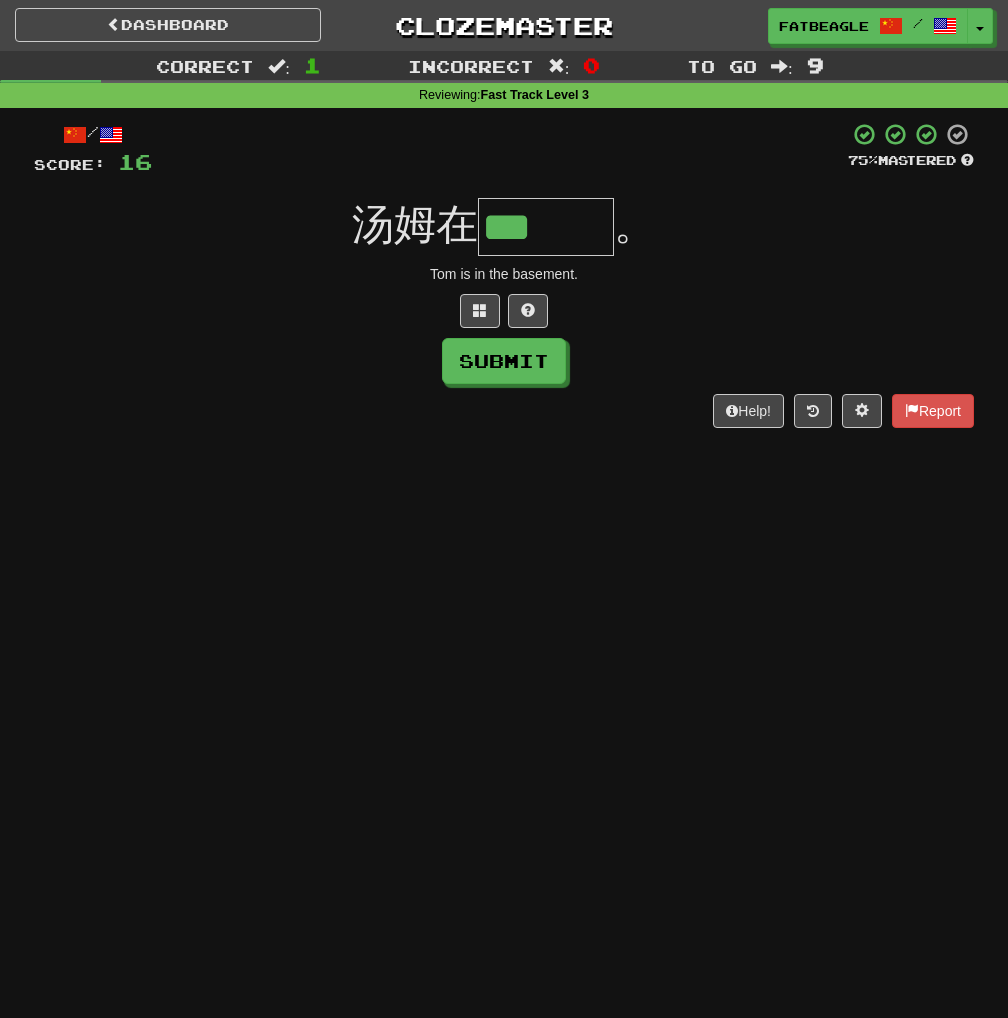 type on "***" 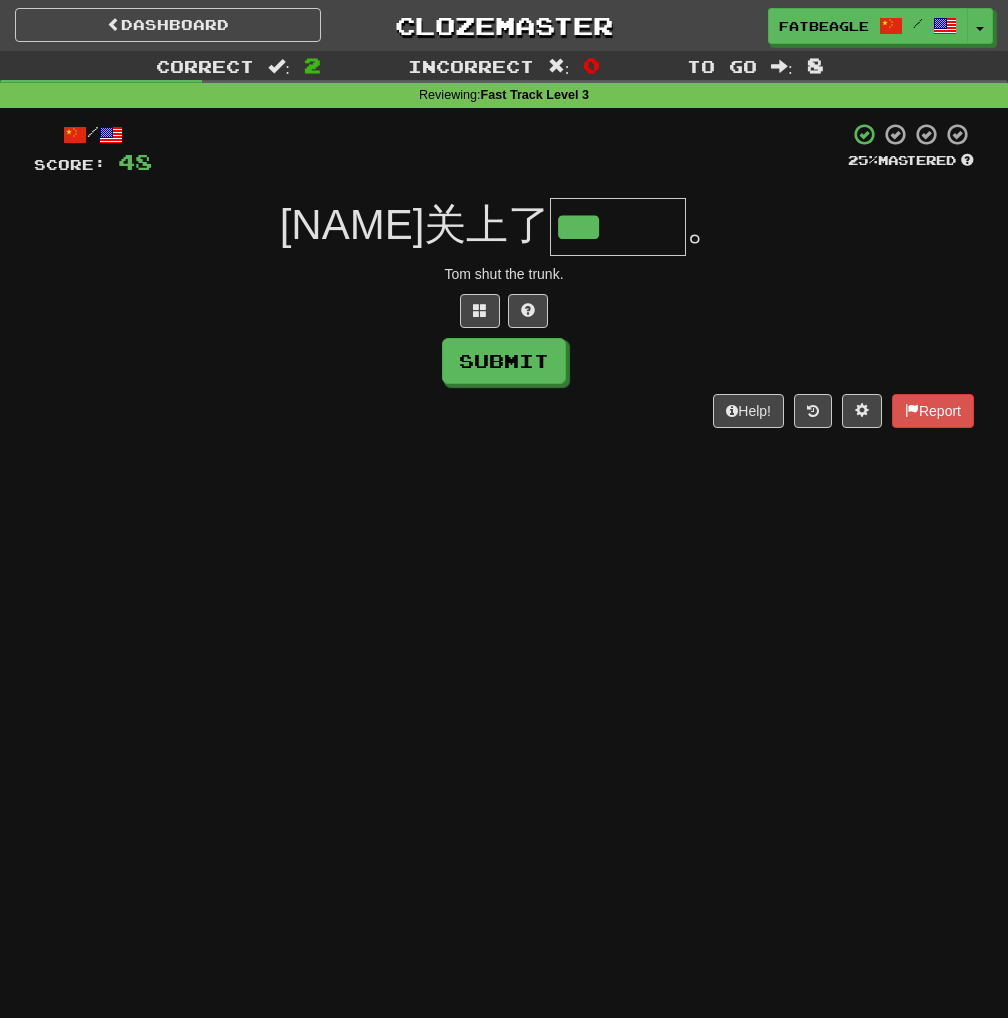 scroll, scrollTop: 0, scrollLeft: 0, axis: both 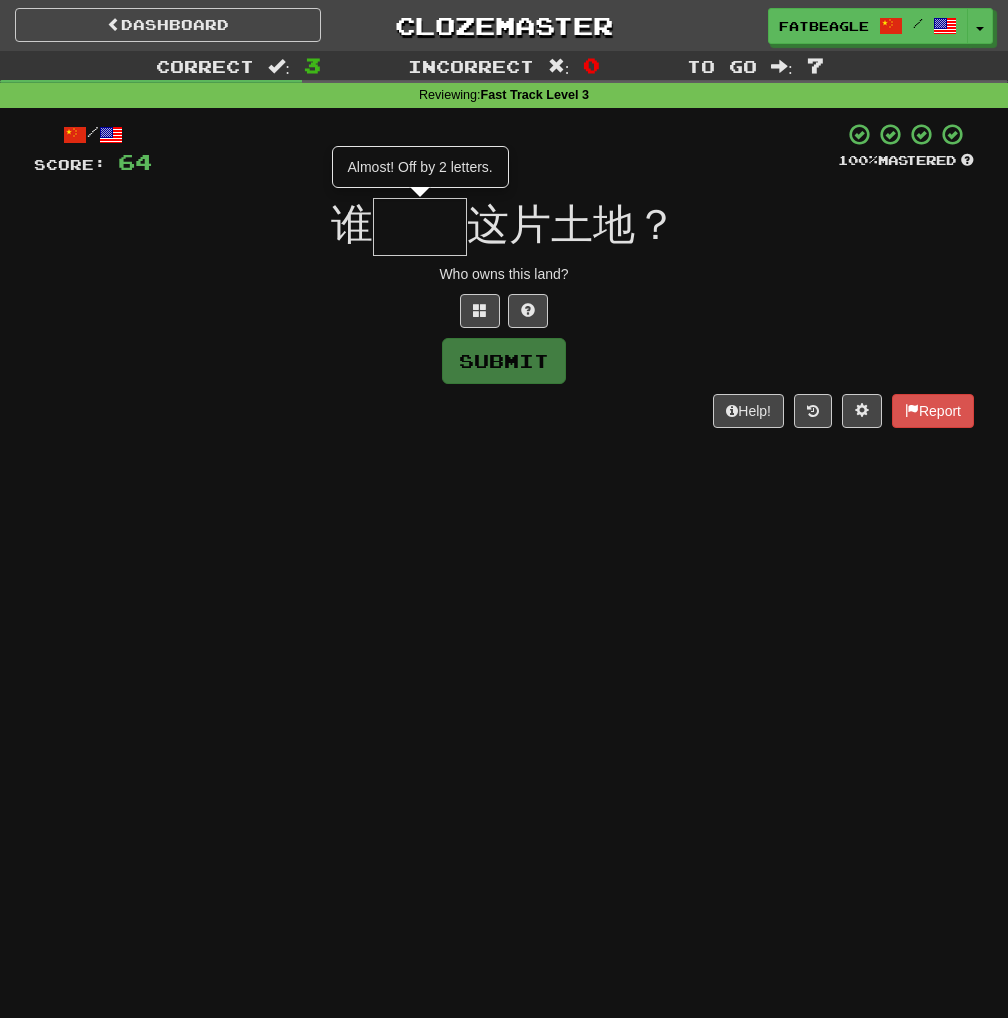 type on "**" 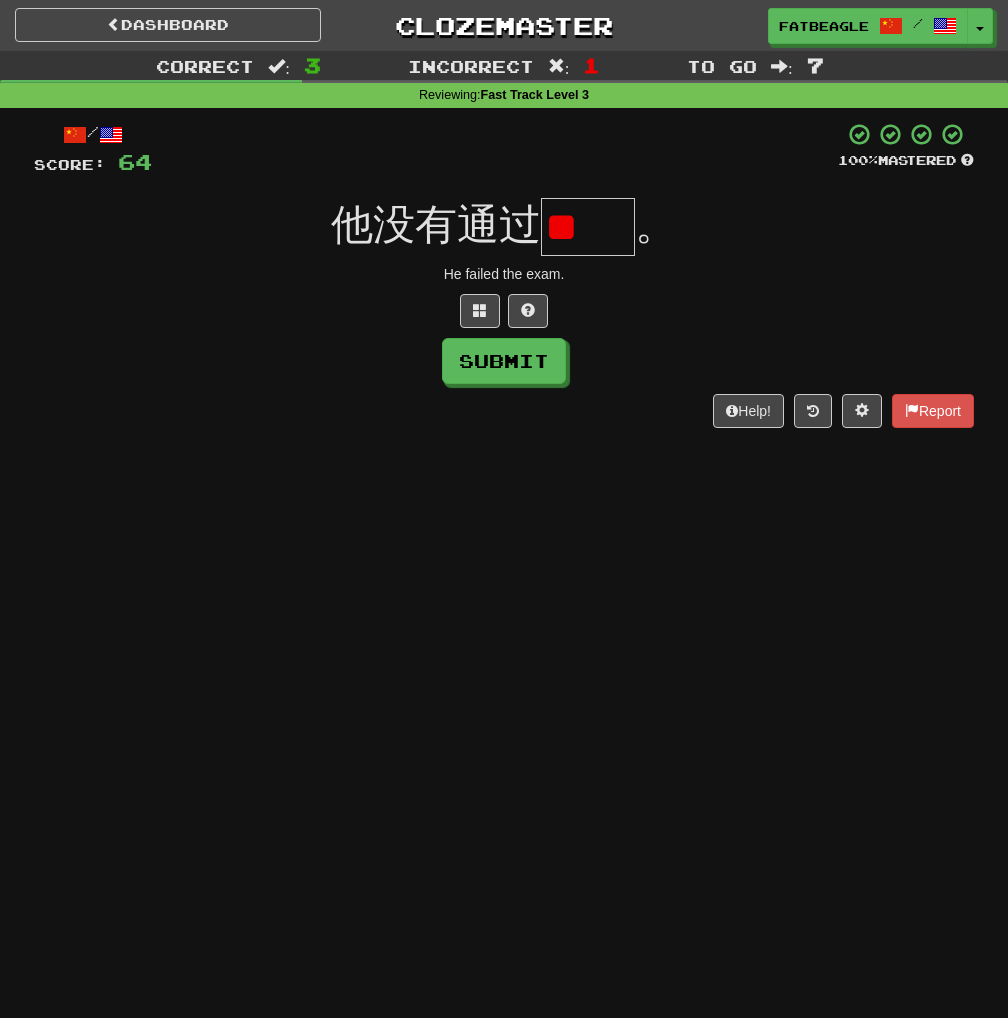 scroll, scrollTop: 0, scrollLeft: 0, axis: both 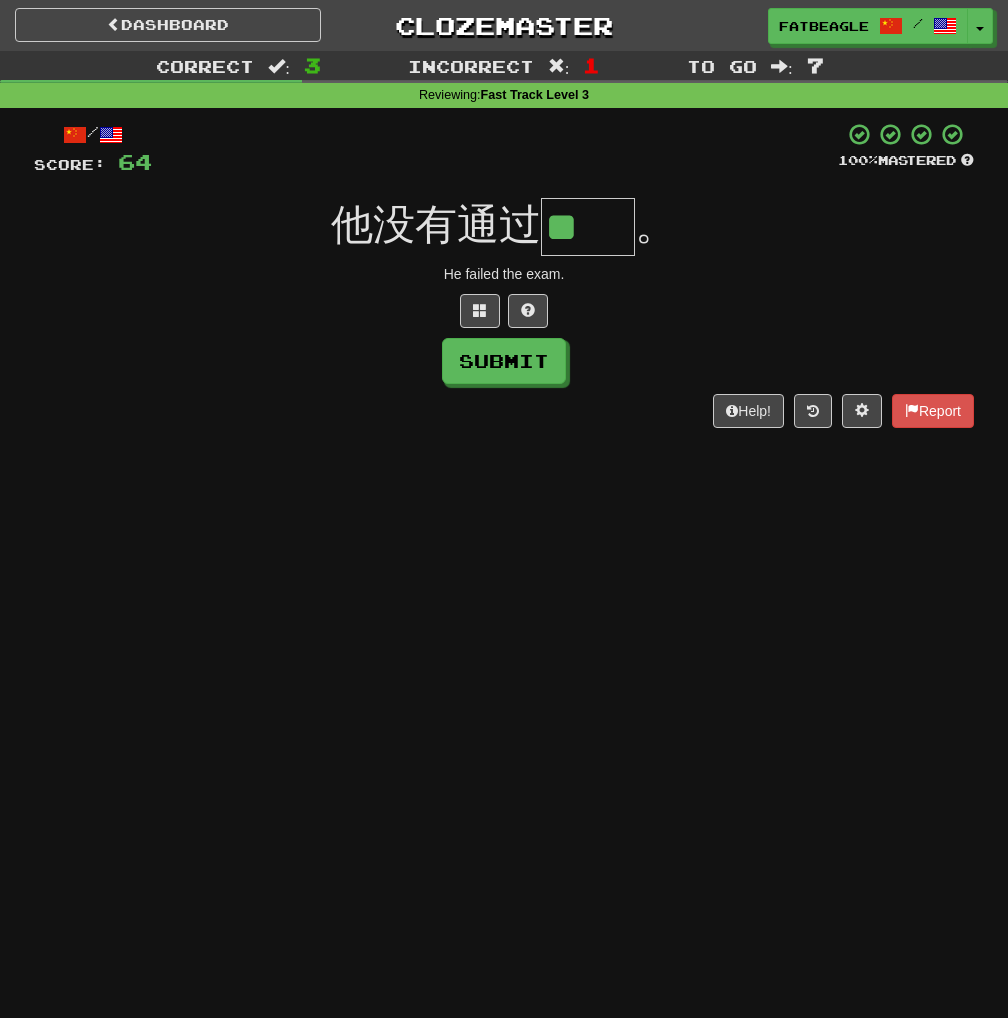 type on "**" 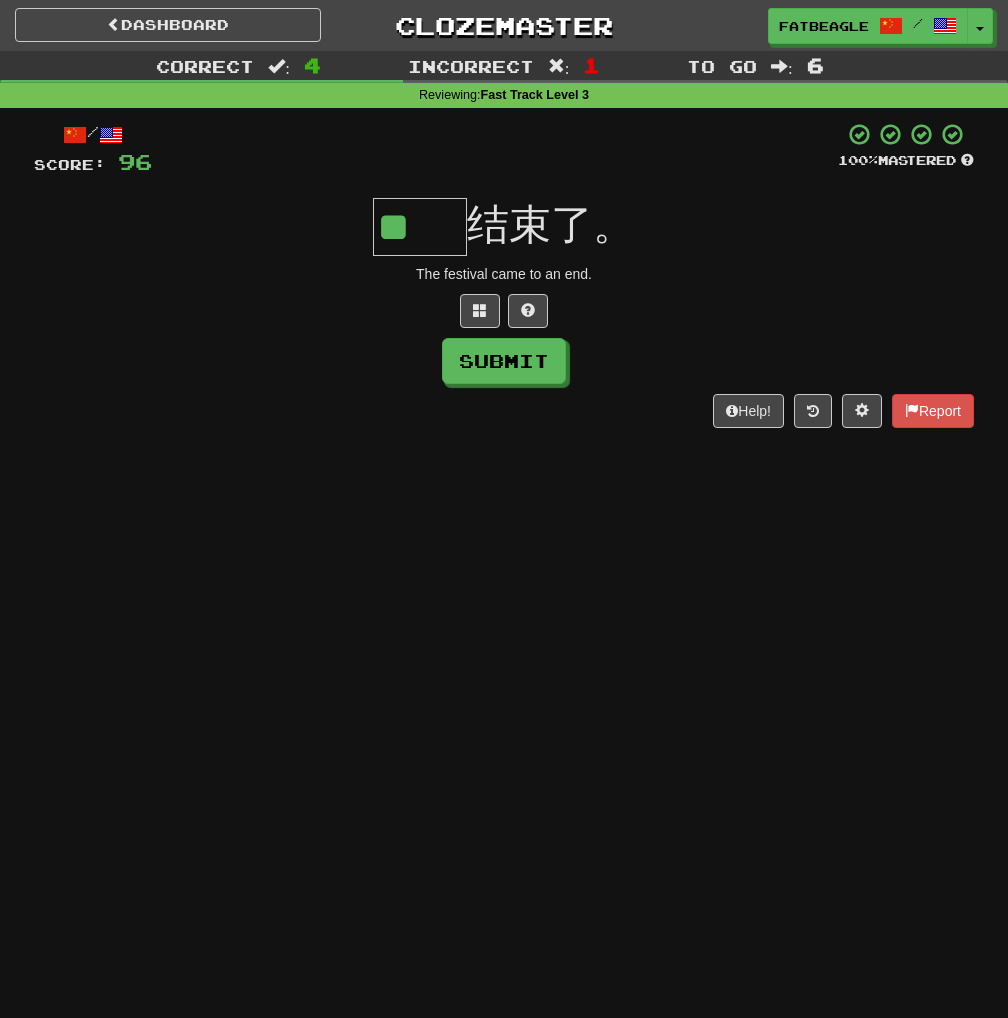 type on "**" 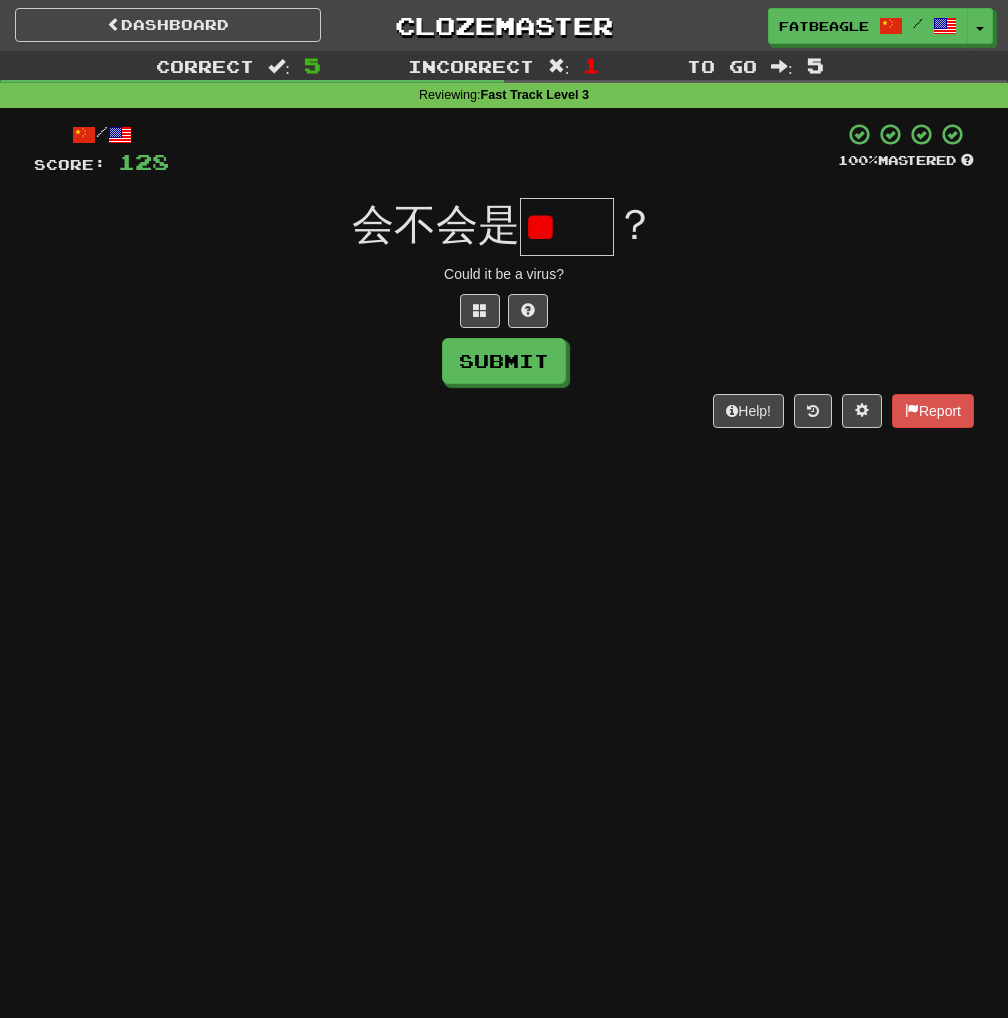 scroll, scrollTop: 0, scrollLeft: 0, axis: both 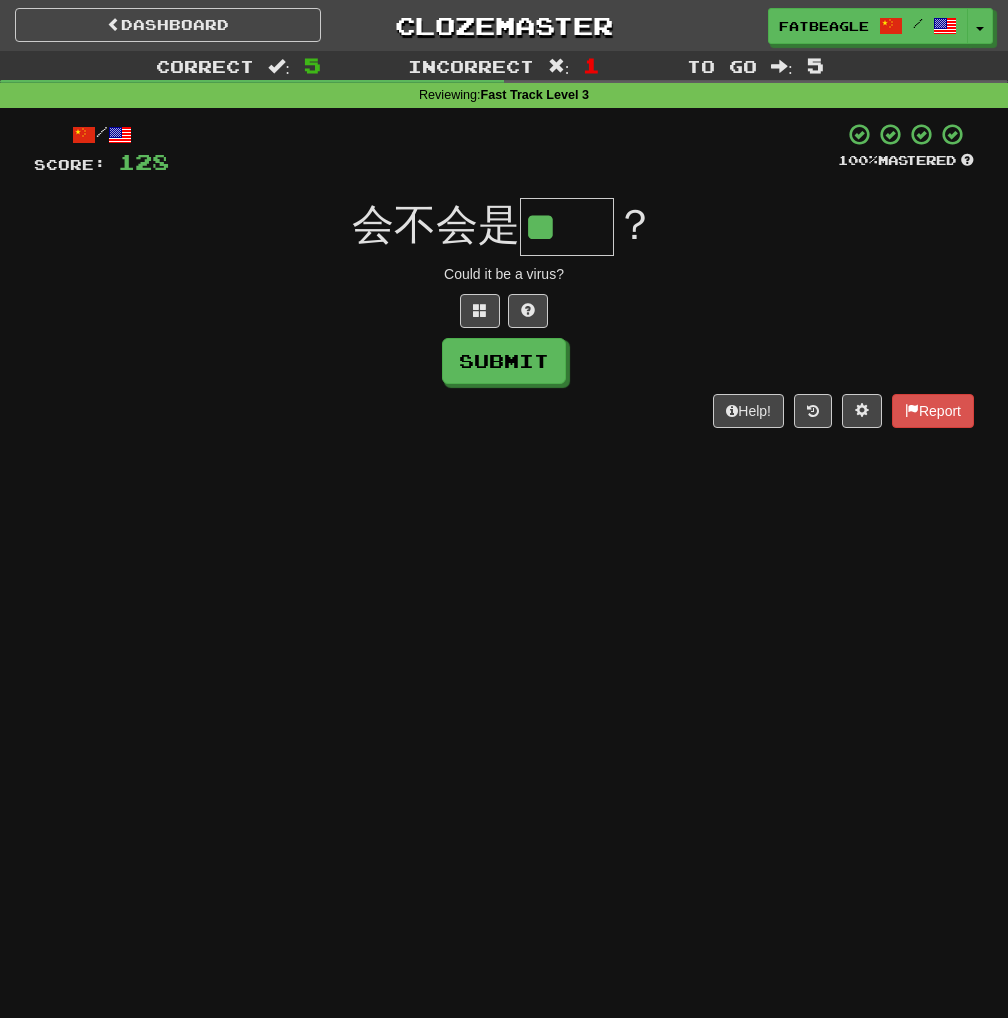 type on "**" 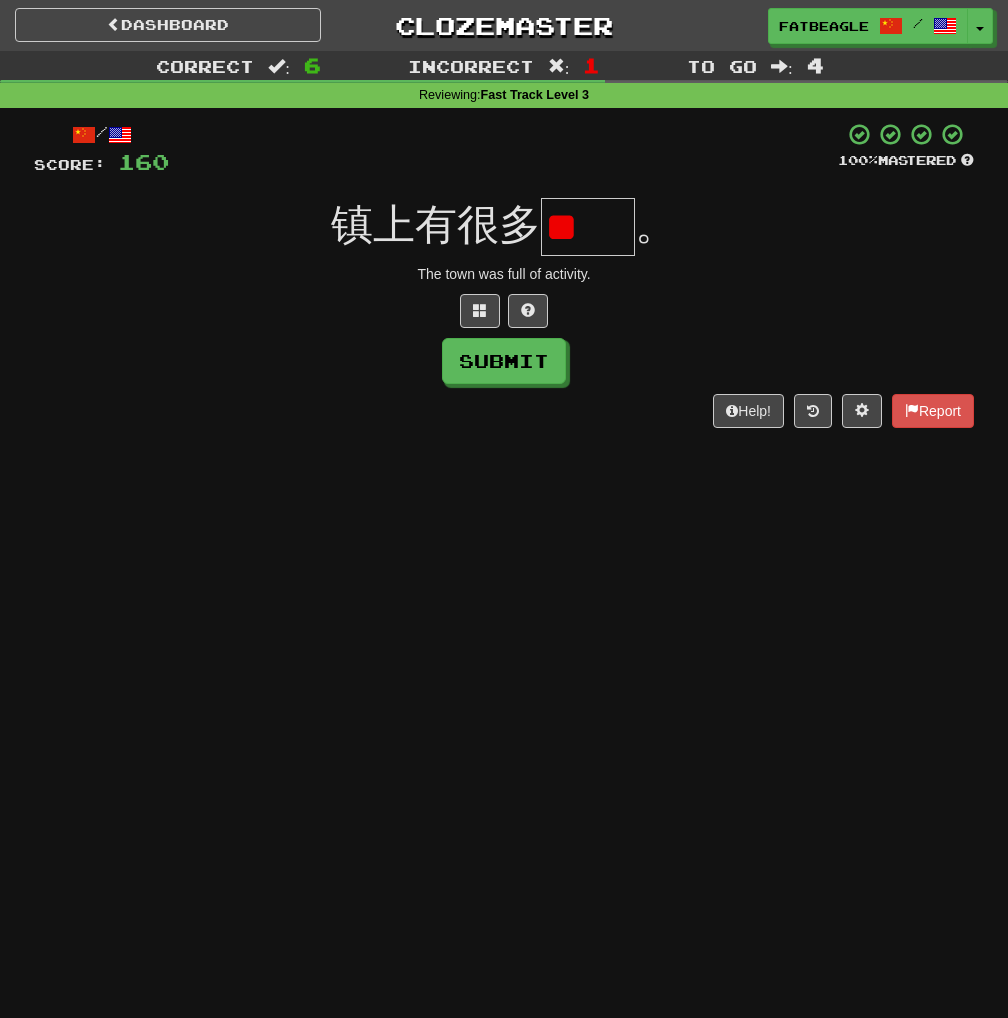 scroll, scrollTop: 0, scrollLeft: 0, axis: both 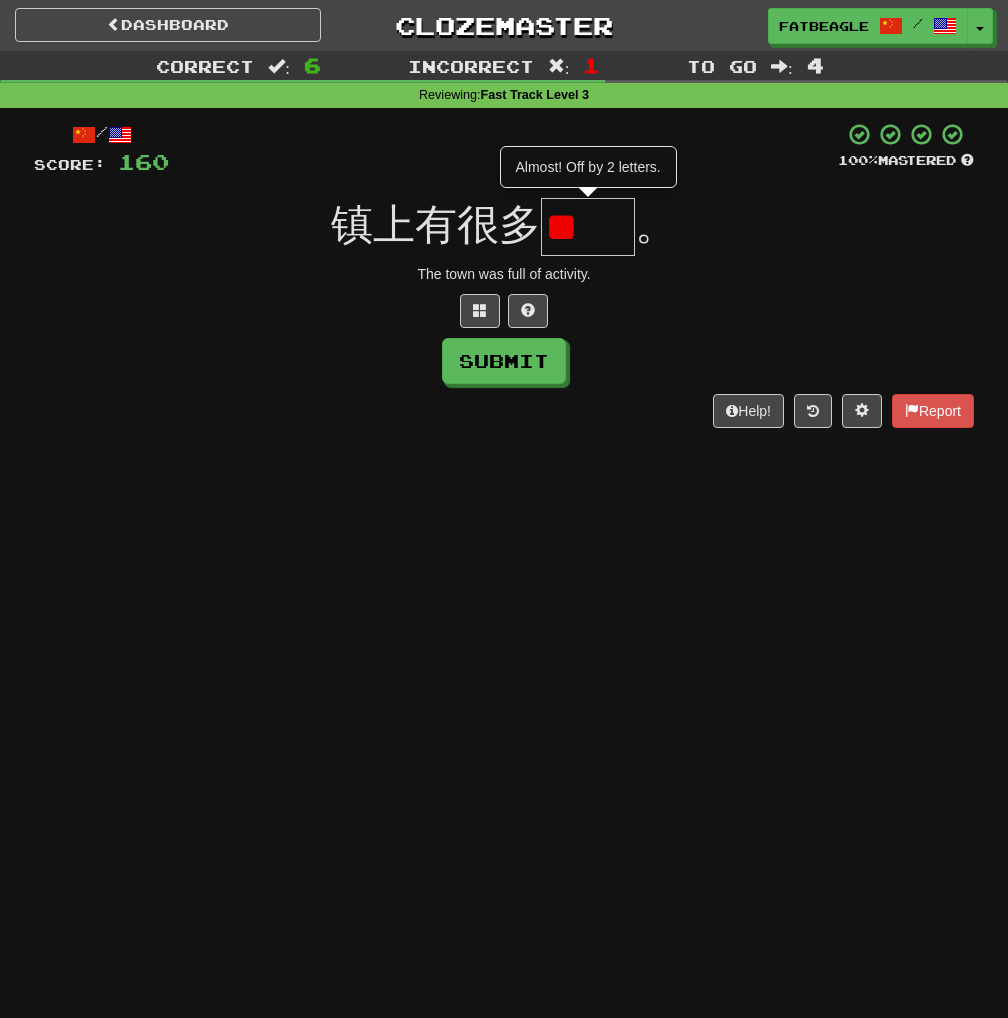 type on "**" 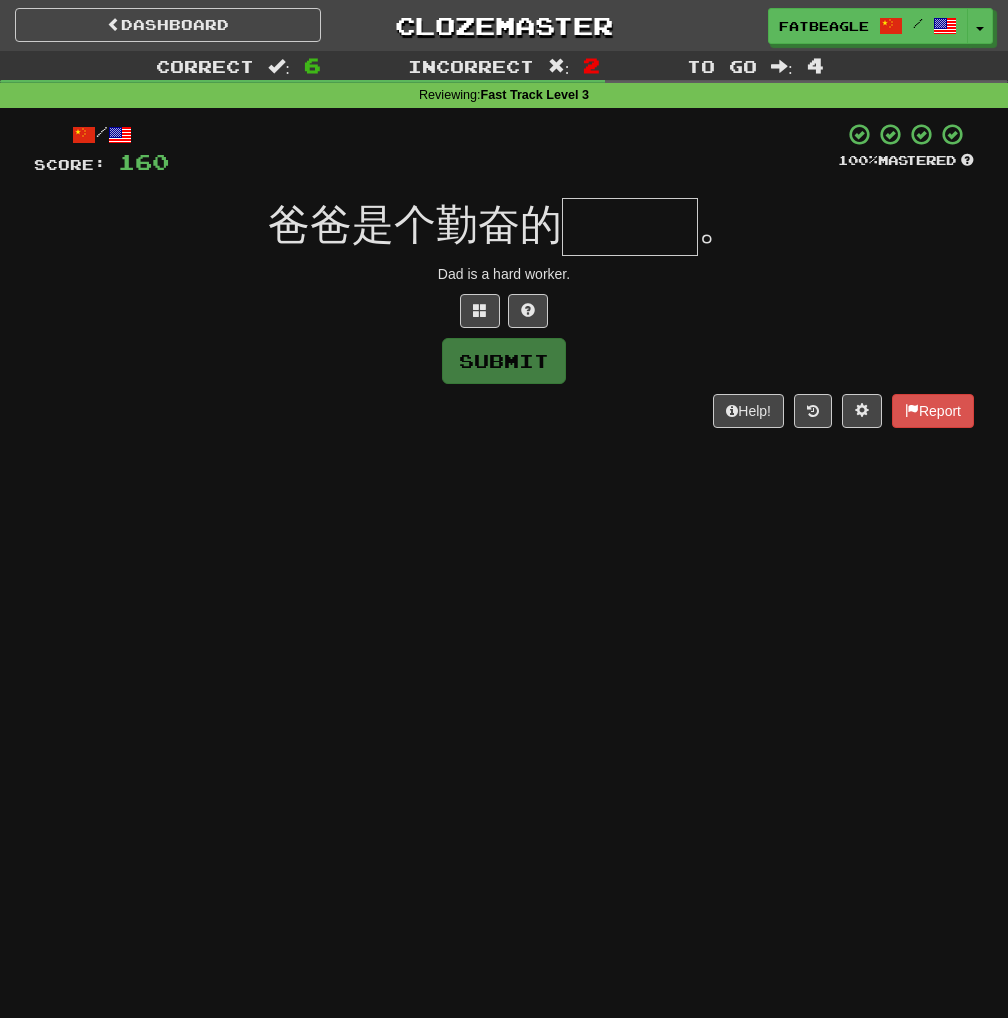 type on "***" 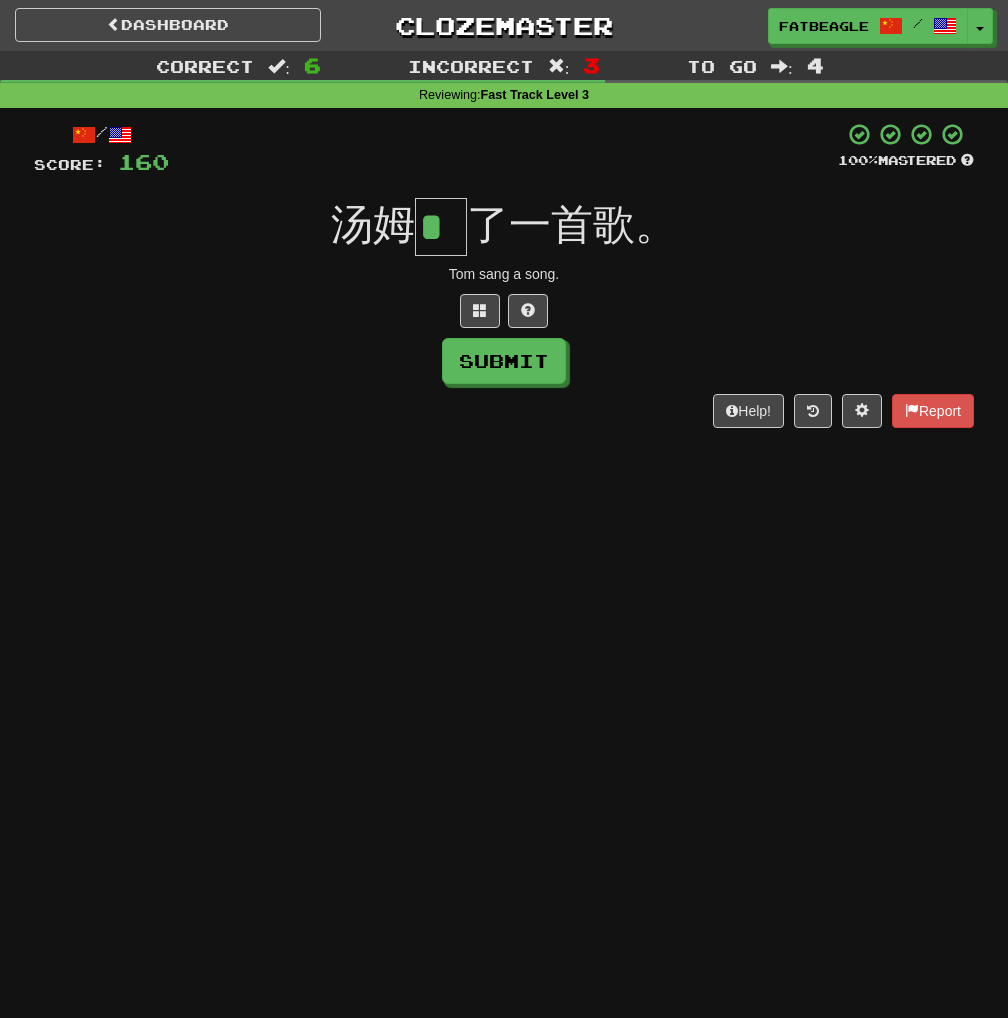 scroll, scrollTop: 0, scrollLeft: 0, axis: both 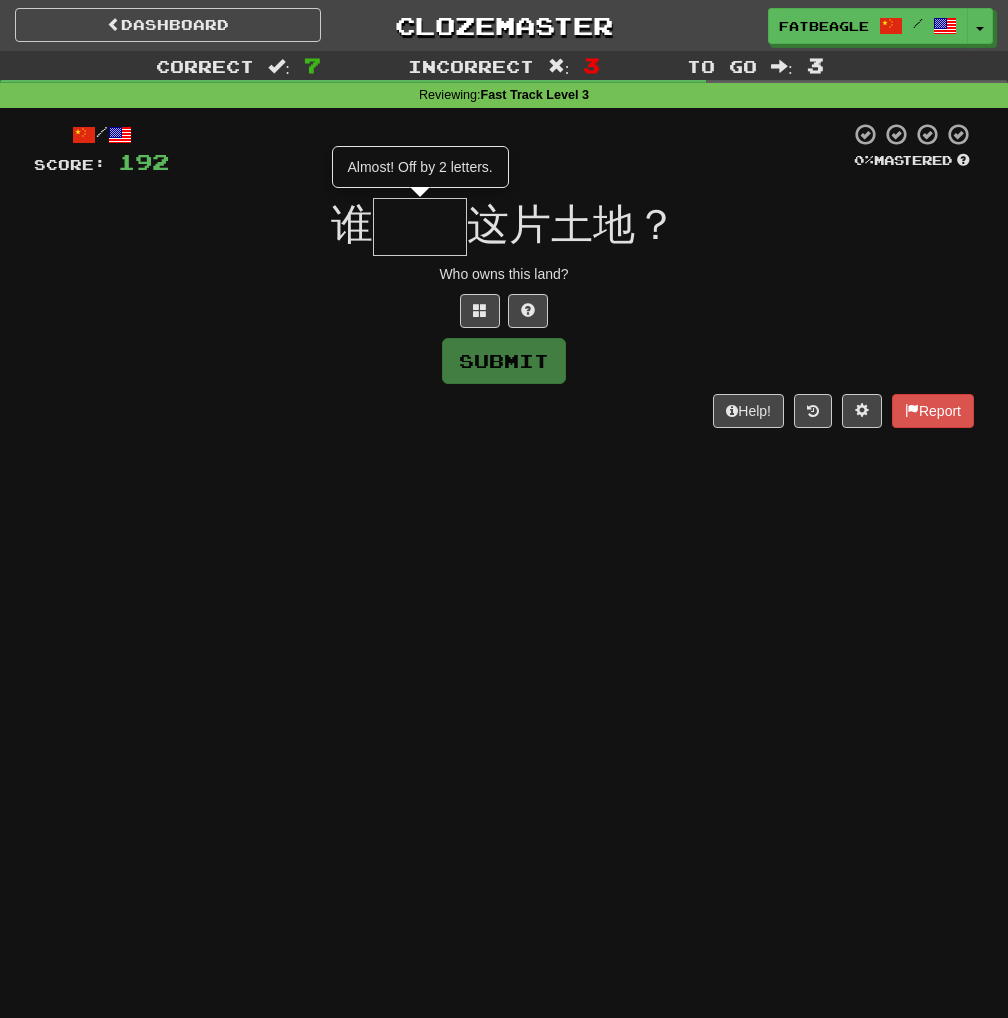 type on "**" 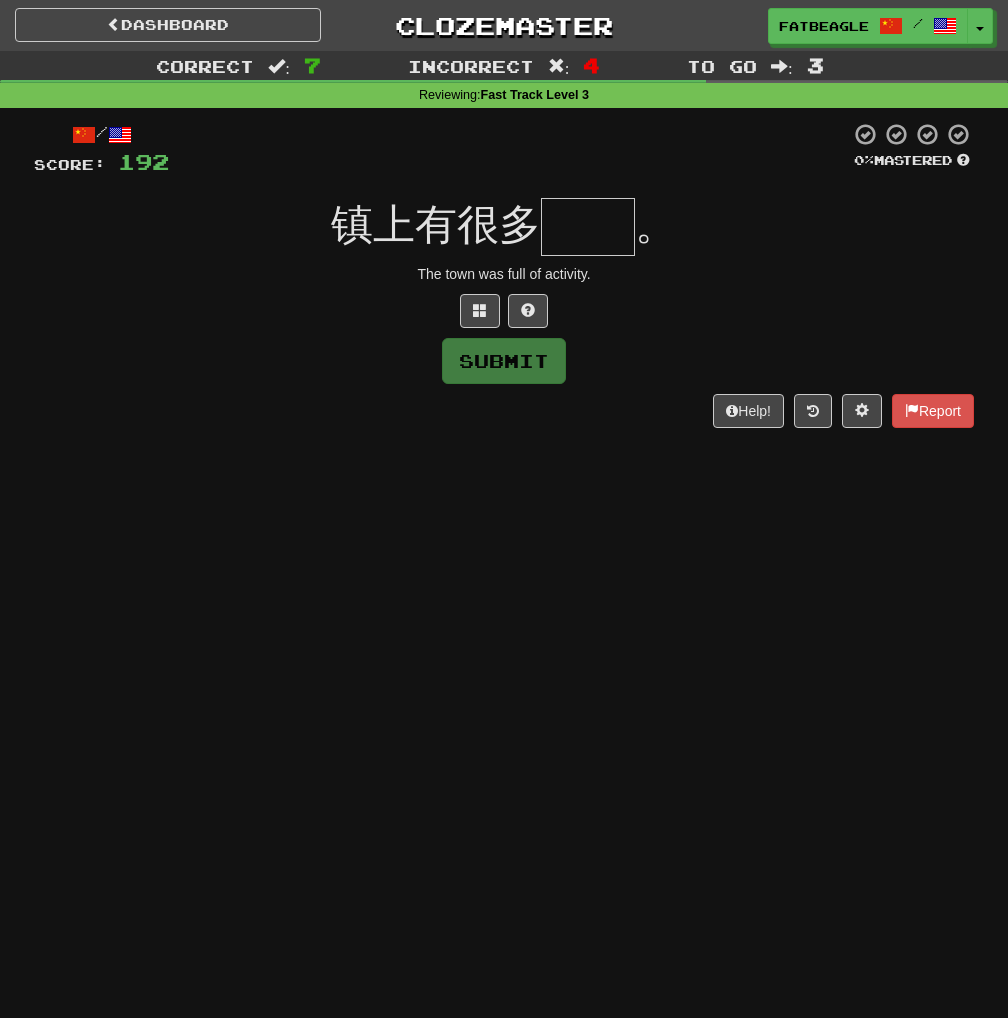 type on "*" 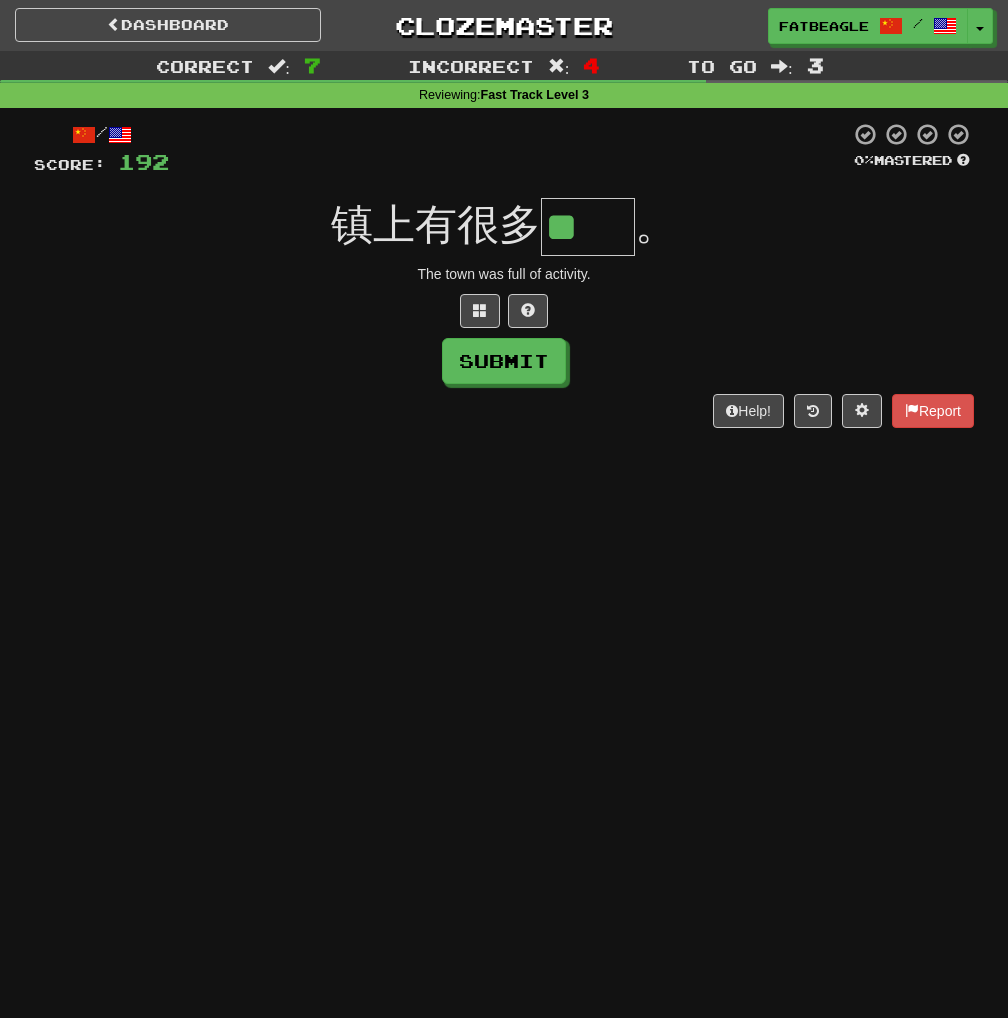 scroll, scrollTop: 0, scrollLeft: 0, axis: both 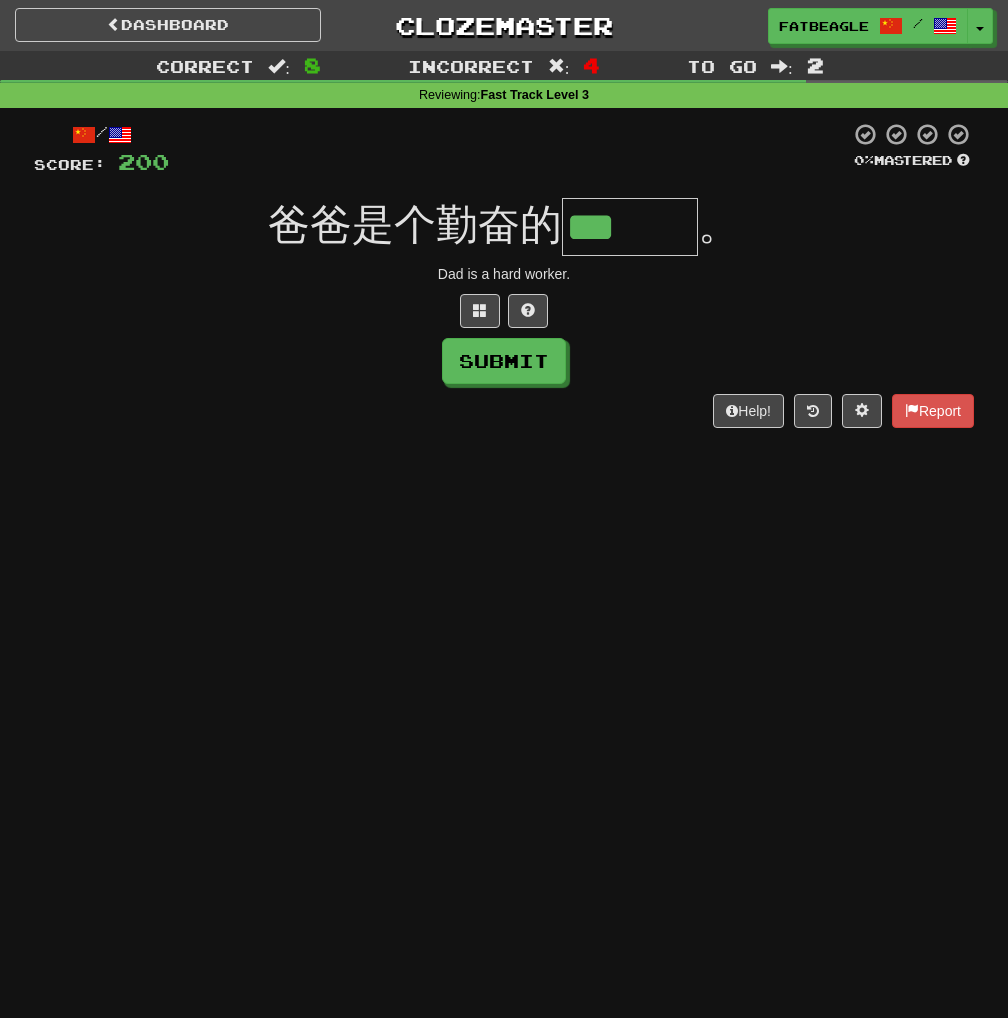 type on "***" 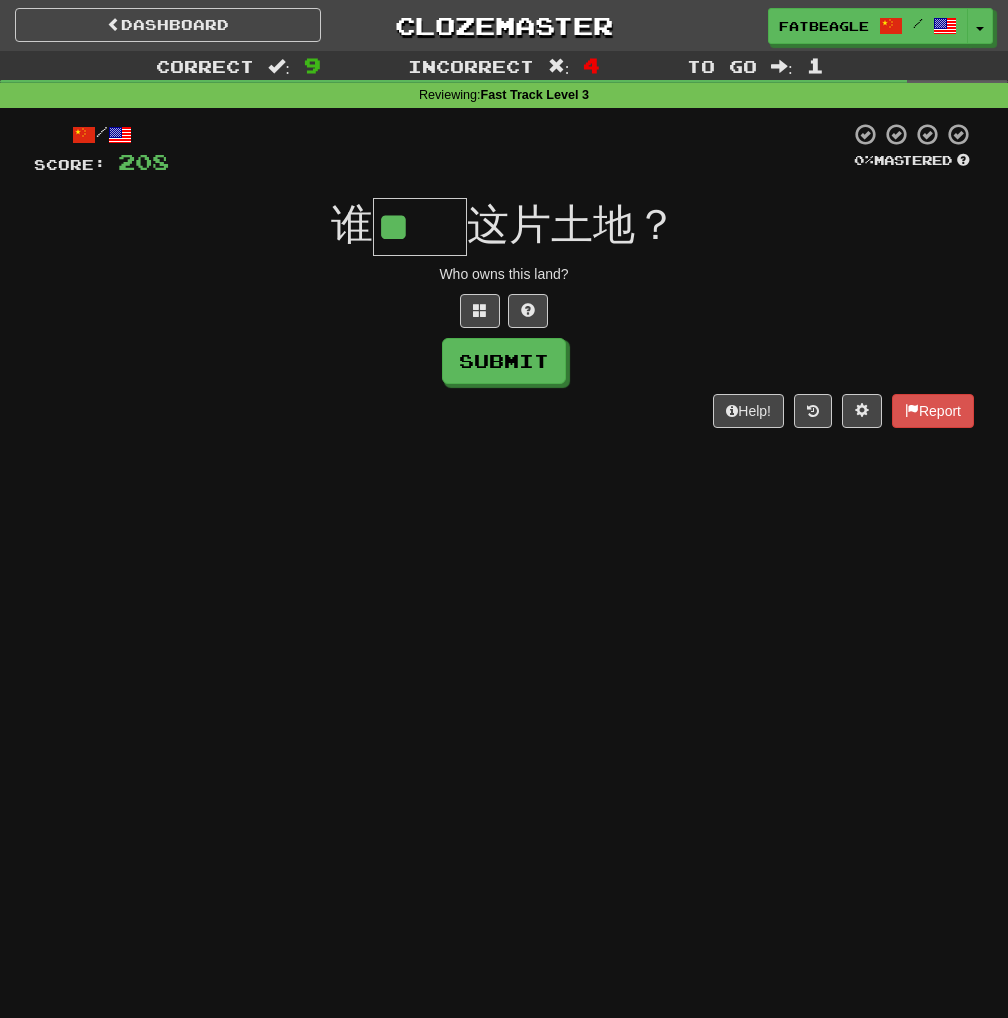 scroll, scrollTop: 0, scrollLeft: 0, axis: both 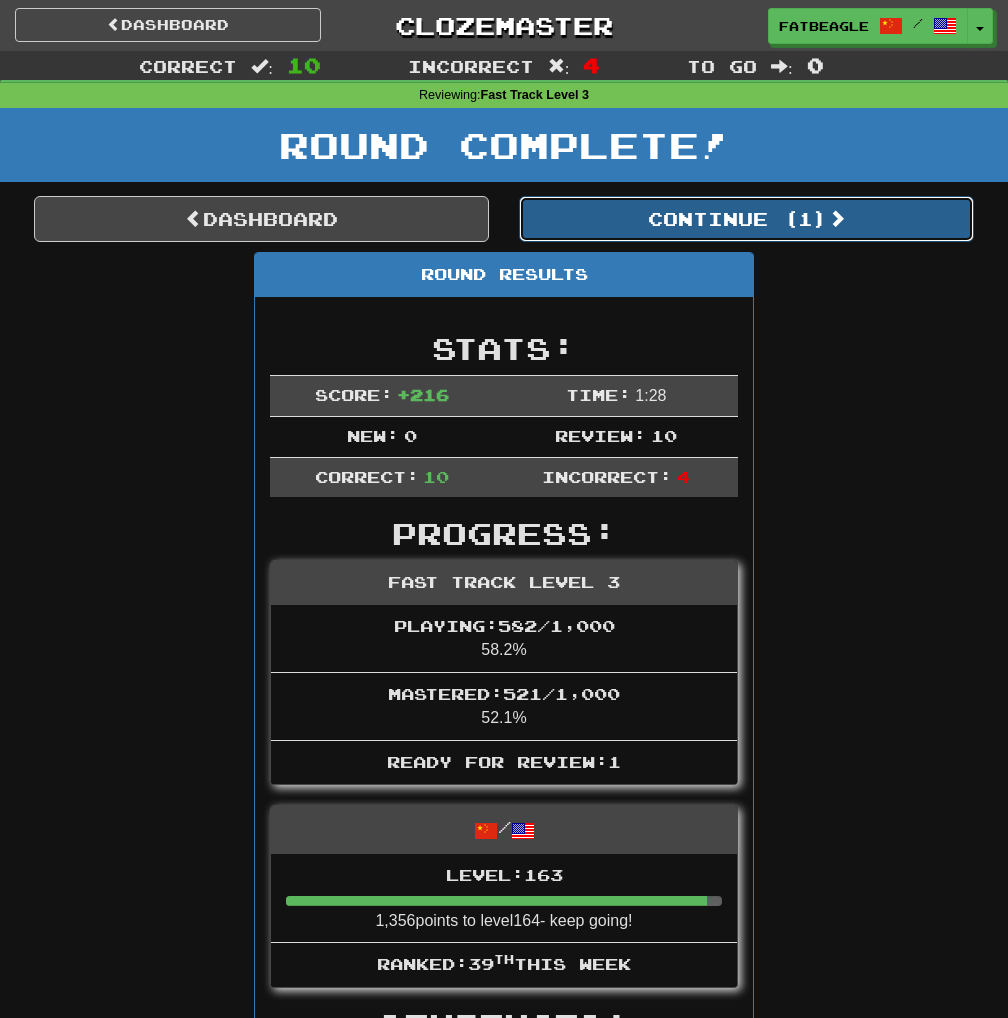 click on "Continue ( 1 )" at bounding box center (746, 219) 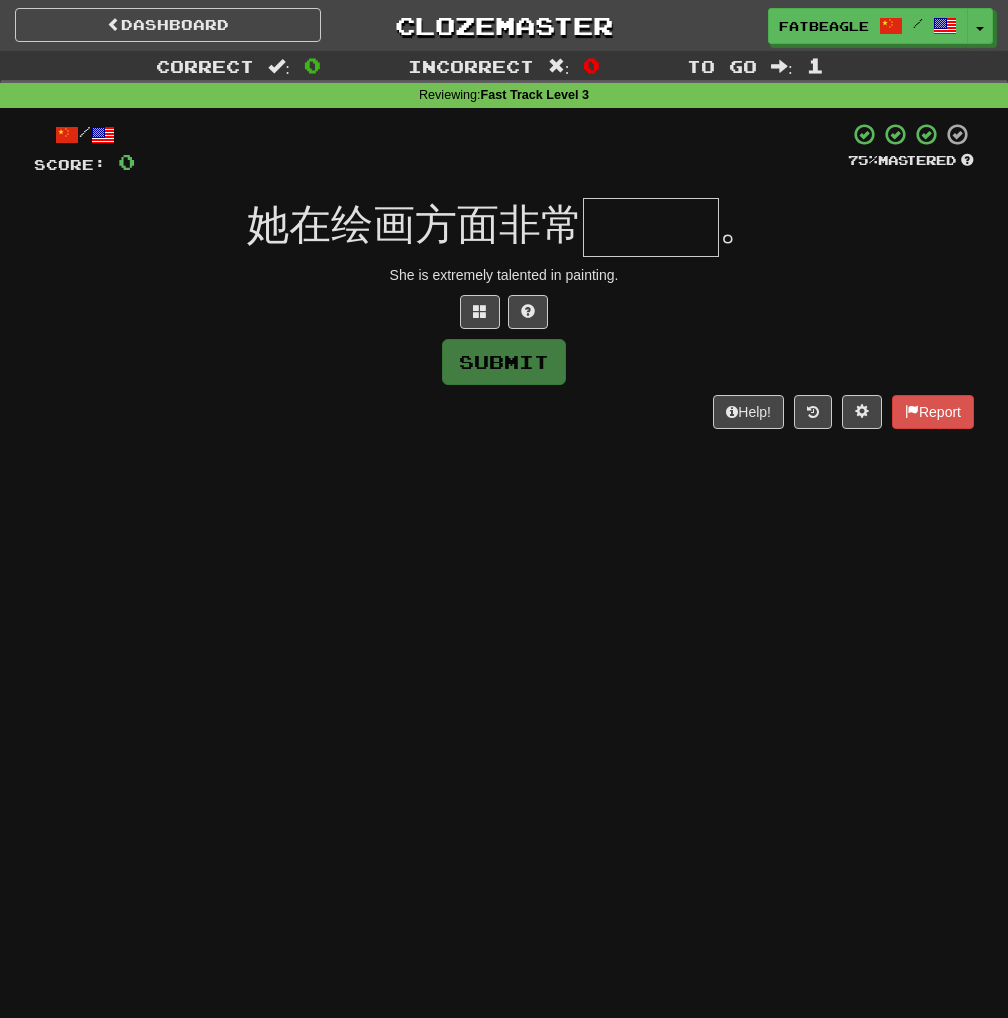 click at bounding box center (651, 227) 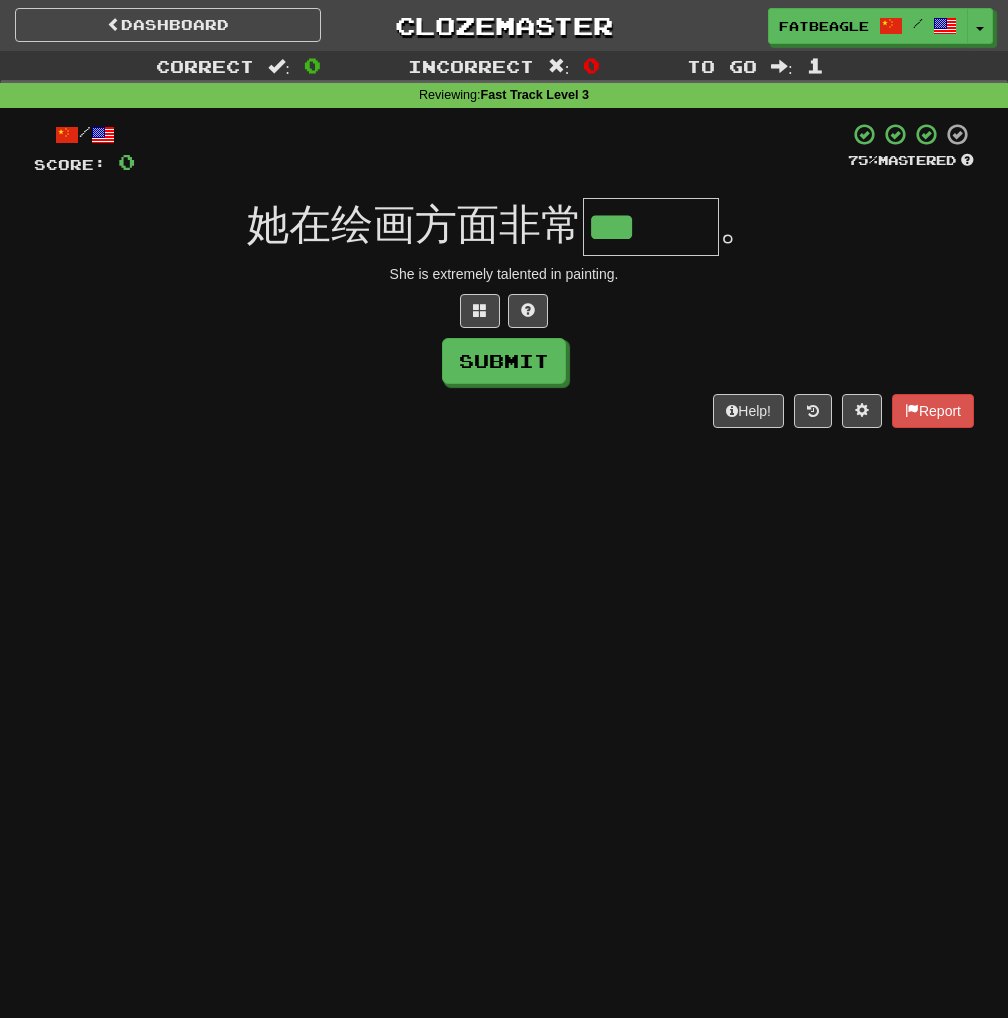 scroll, scrollTop: 0, scrollLeft: 0, axis: both 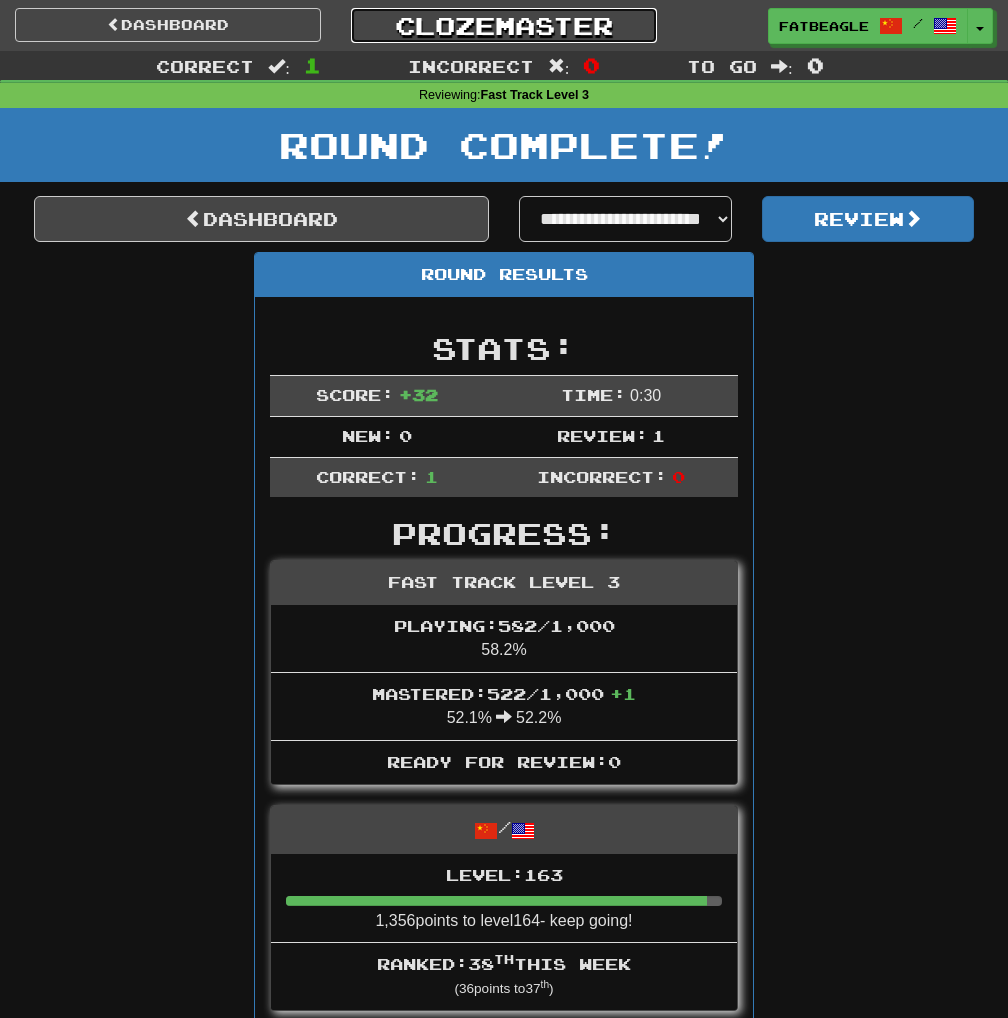 click on "Clozemaster" at bounding box center [504, 25] 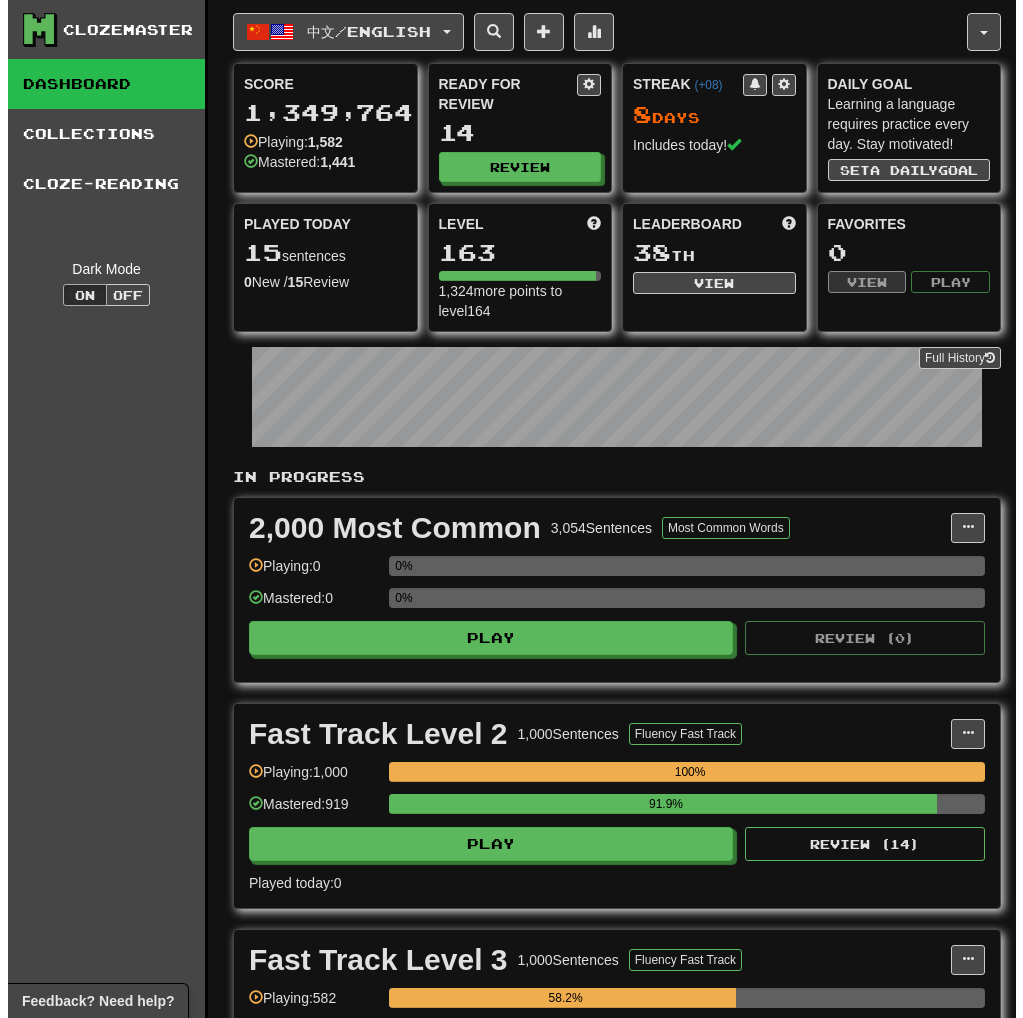 scroll, scrollTop: 0, scrollLeft: 0, axis: both 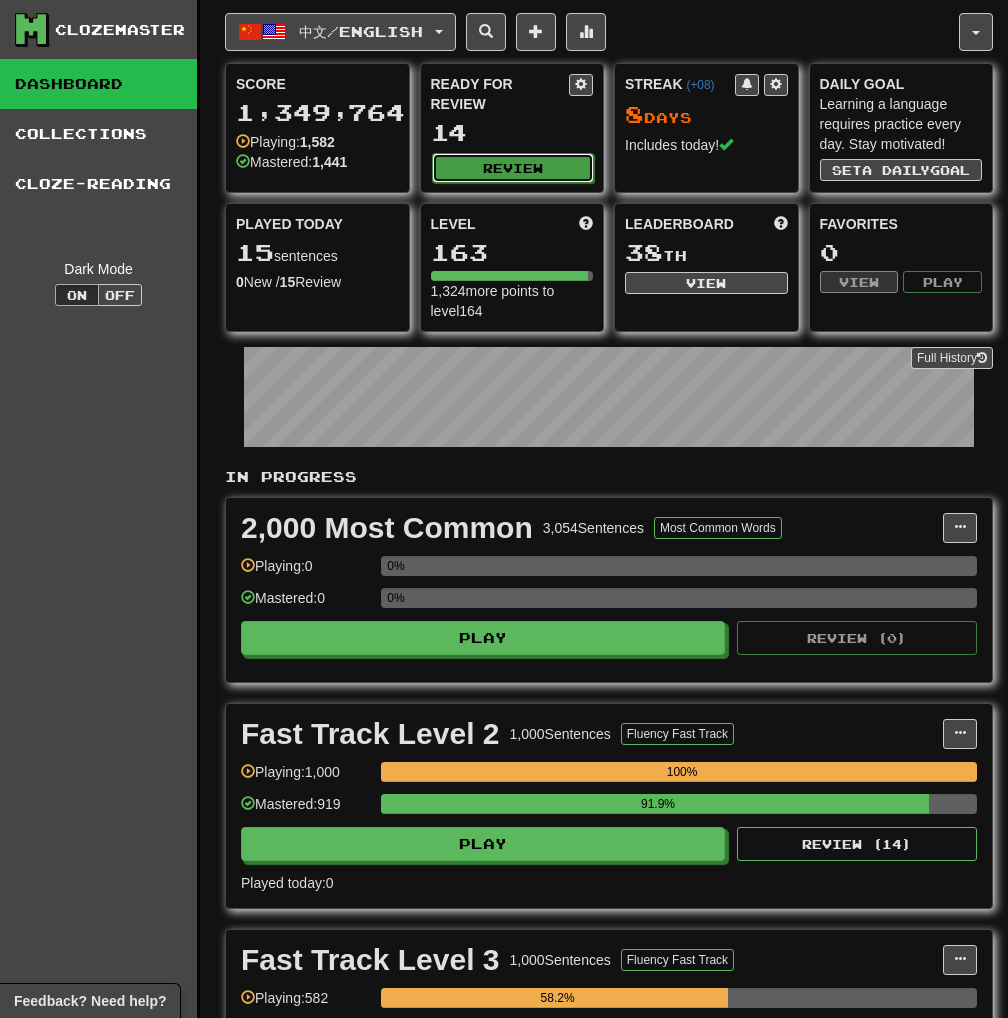 click on "Review" at bounding box center (513, 168) 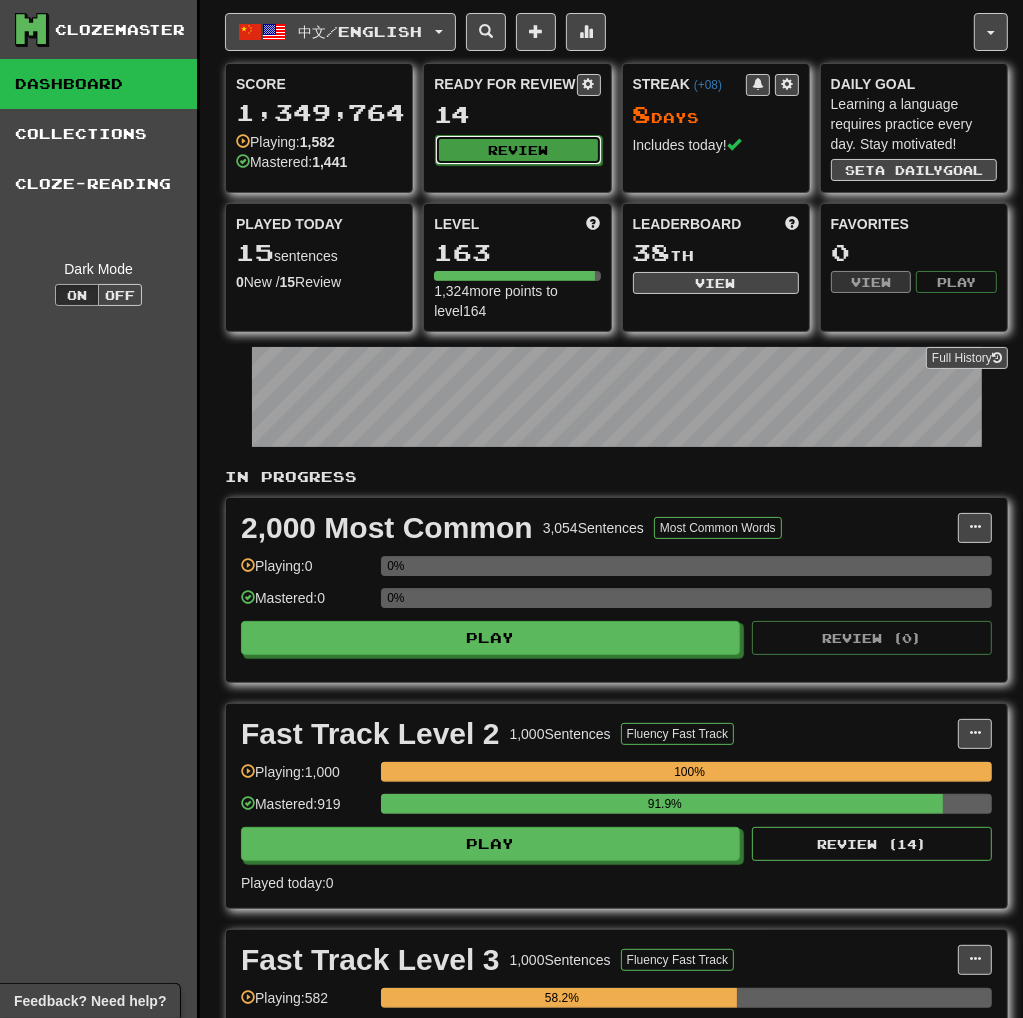 select on "**" 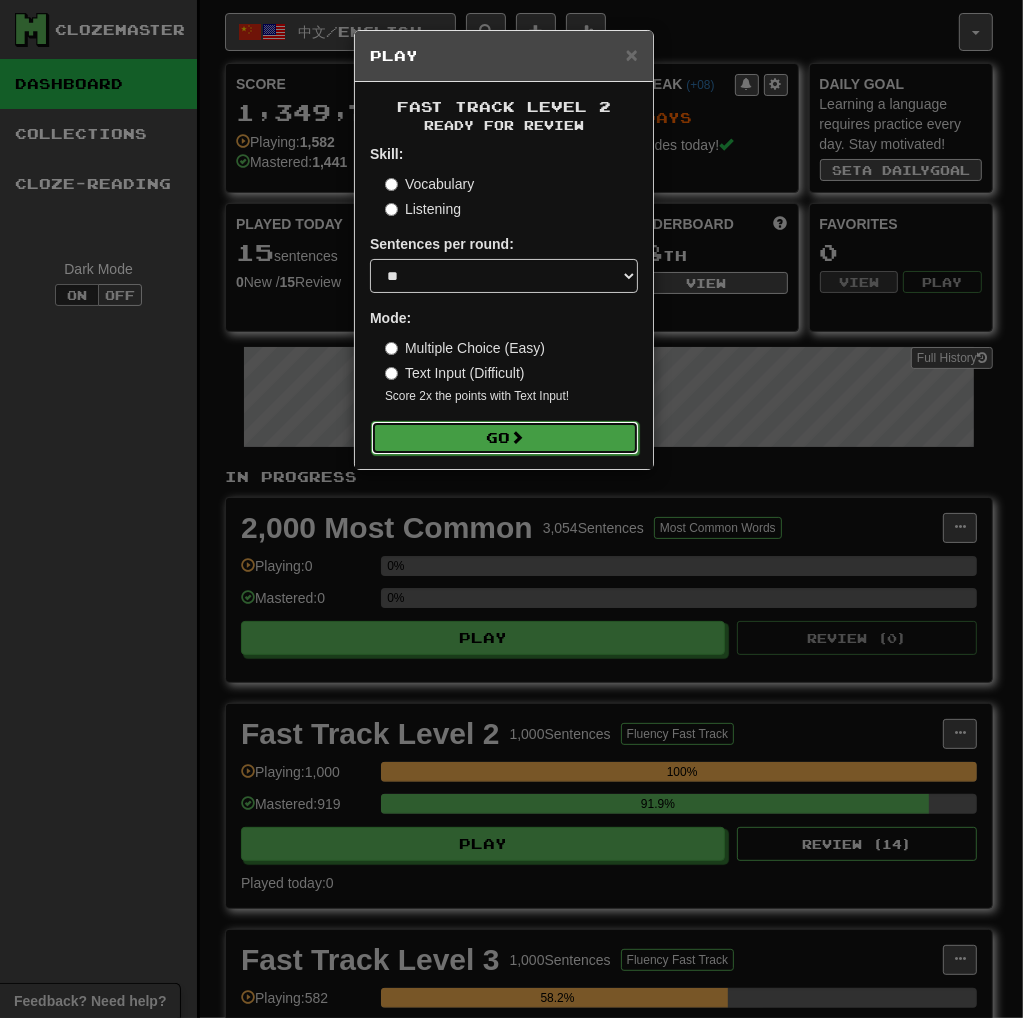click on "Go" at bounding box center (505, 438) 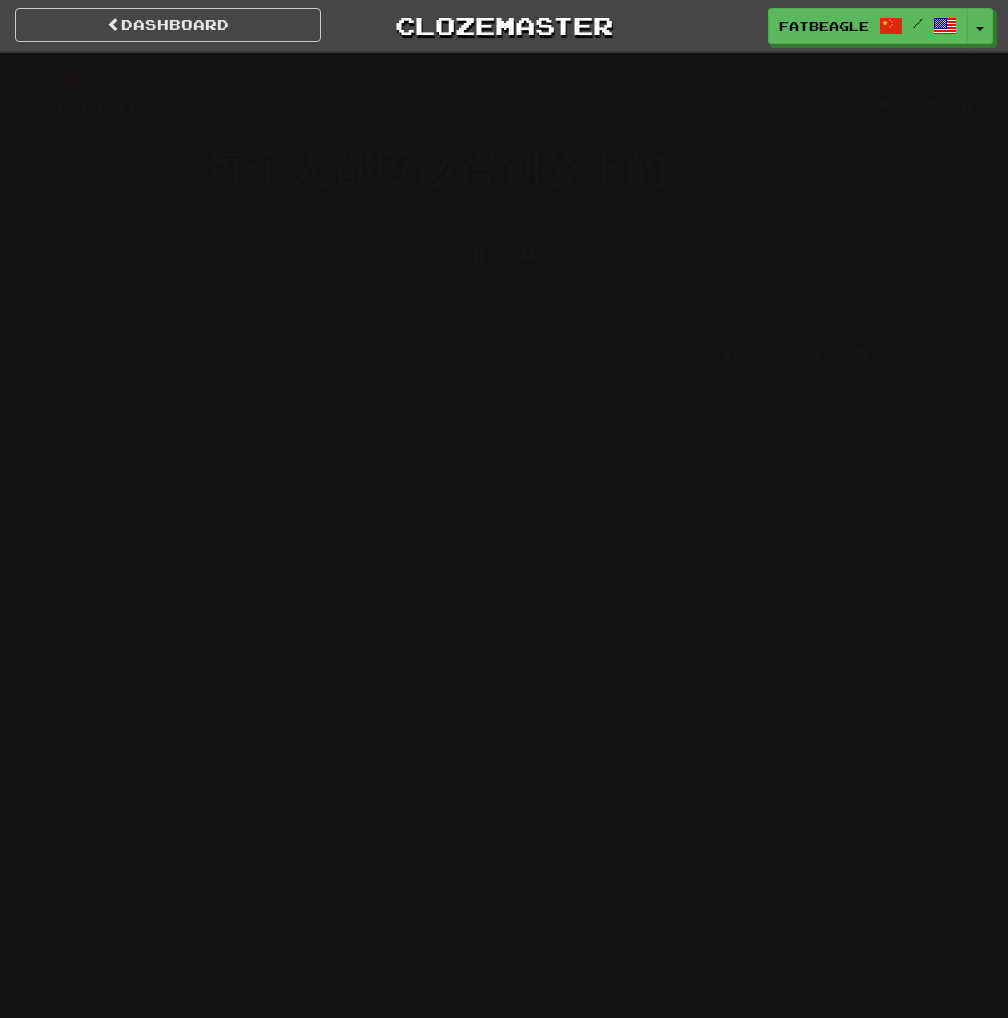 scroll, scrollTop: 0, scrollLeft: 0, axis: both 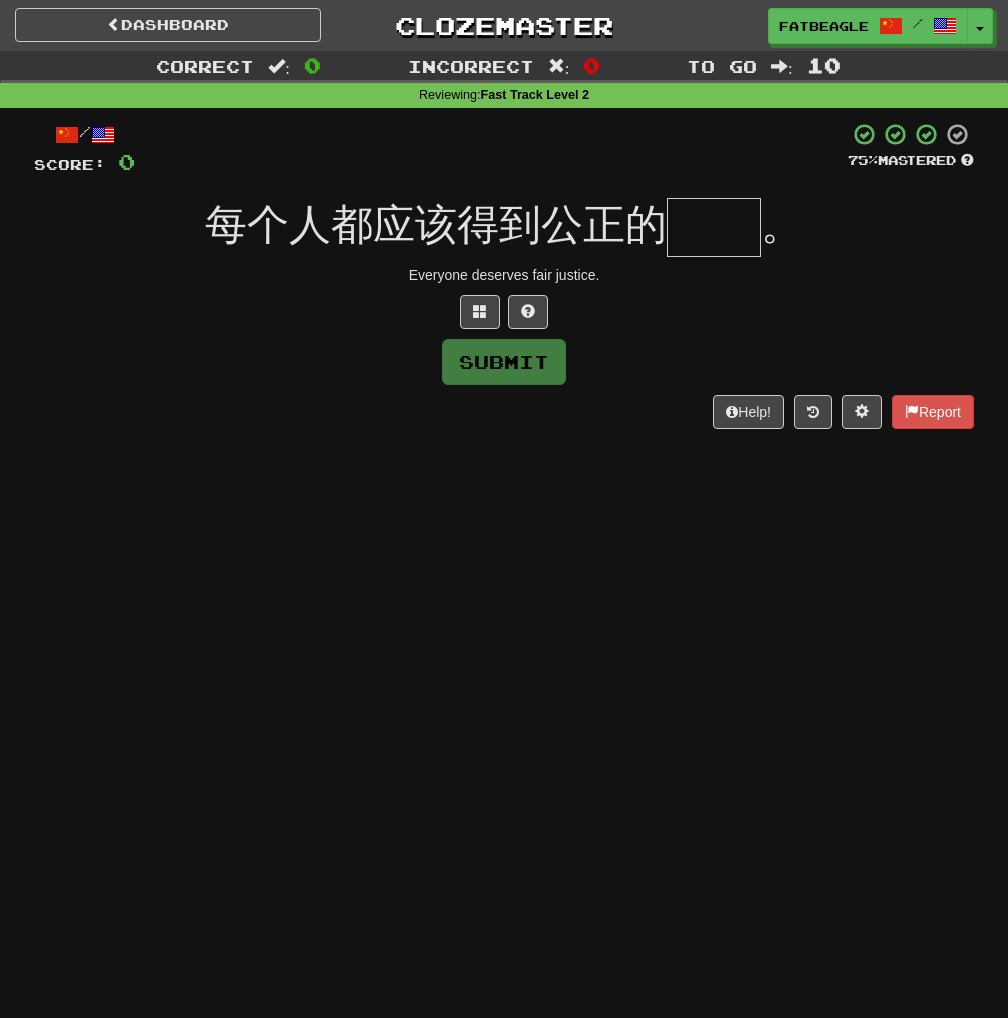 click at bounding box center (714, 227) 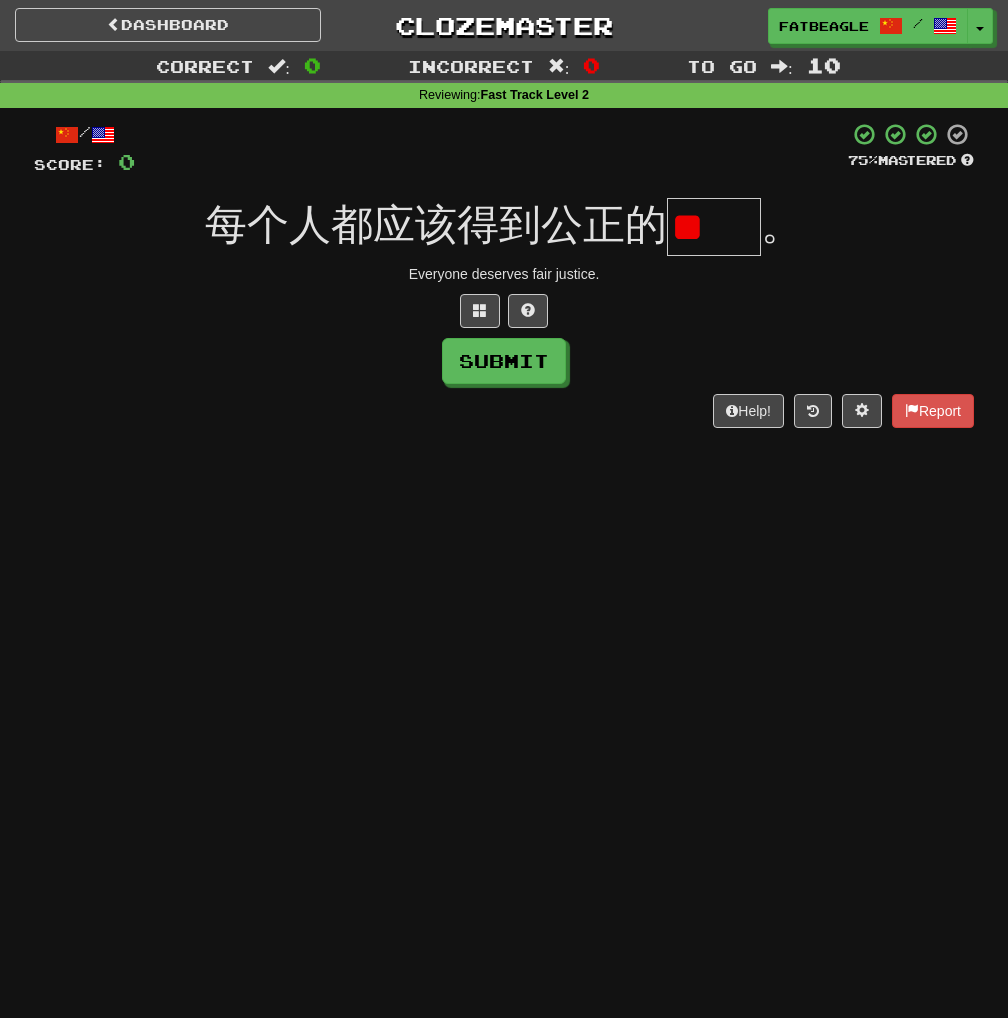 scroll, scrollTop: 0, scrollLeft: 0, axis: both 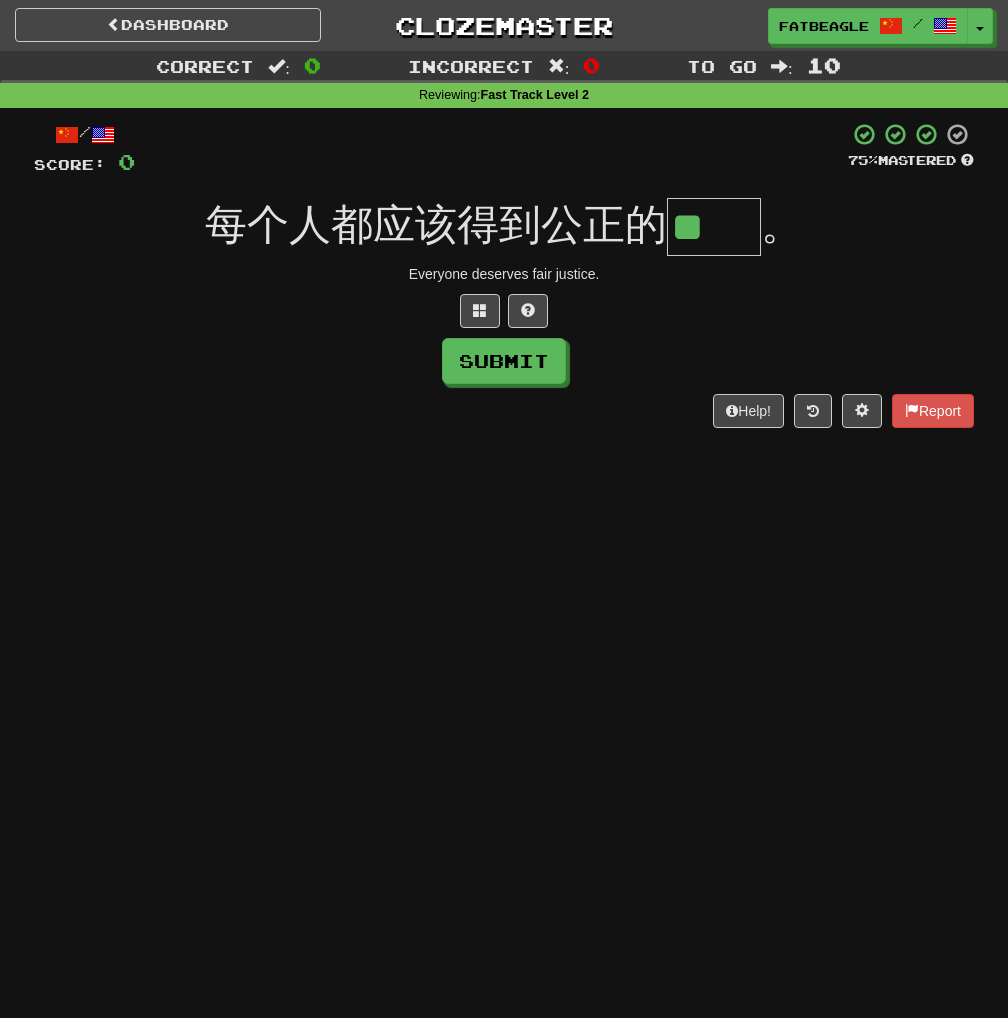 type on "*" 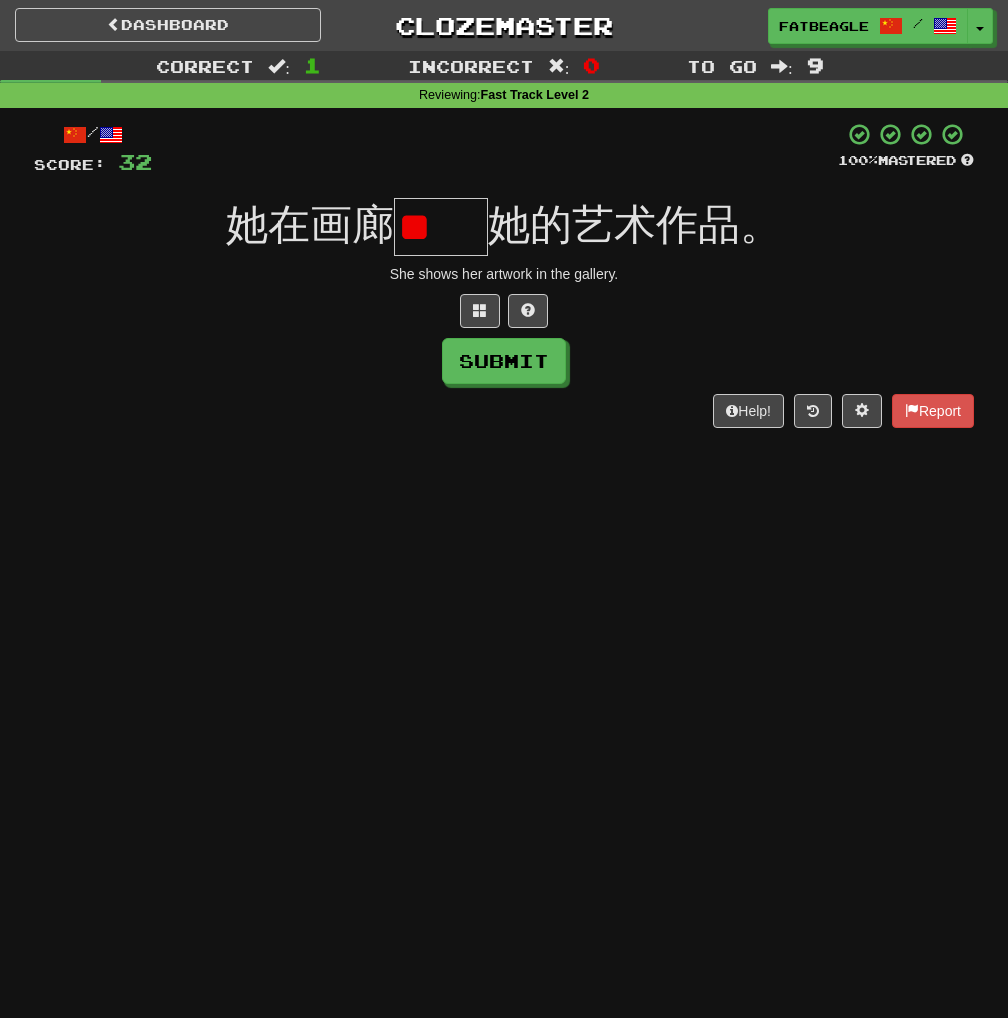 scroll, scrollTop: 0, scrollLeft: 0, axis: both 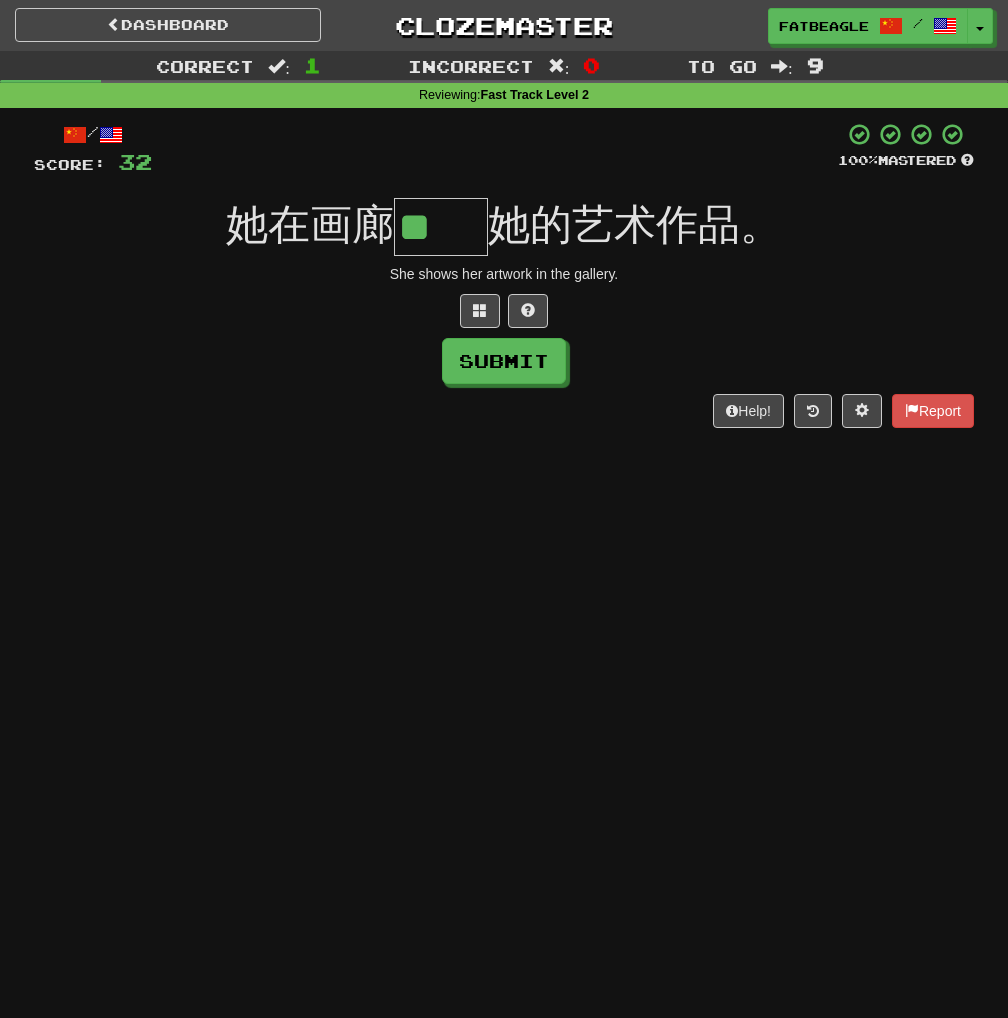 type on "**" 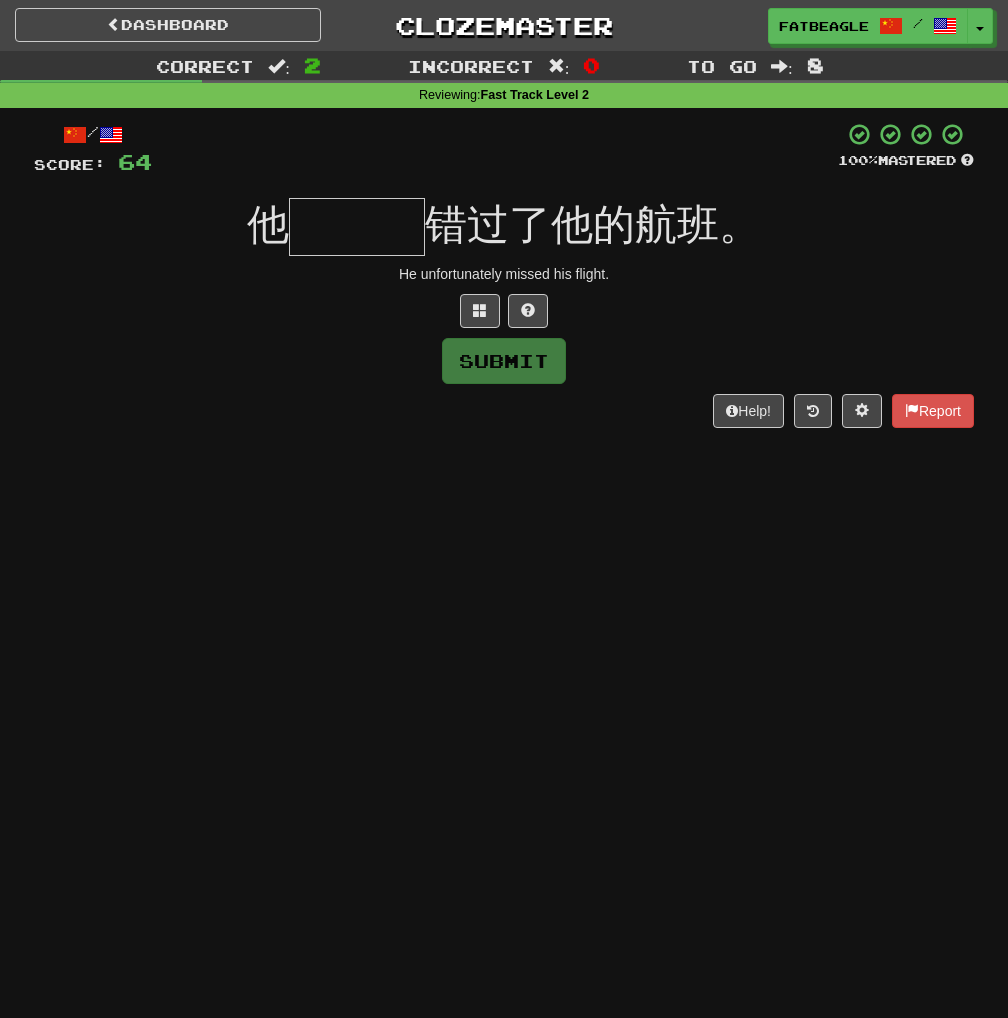 type on "***" 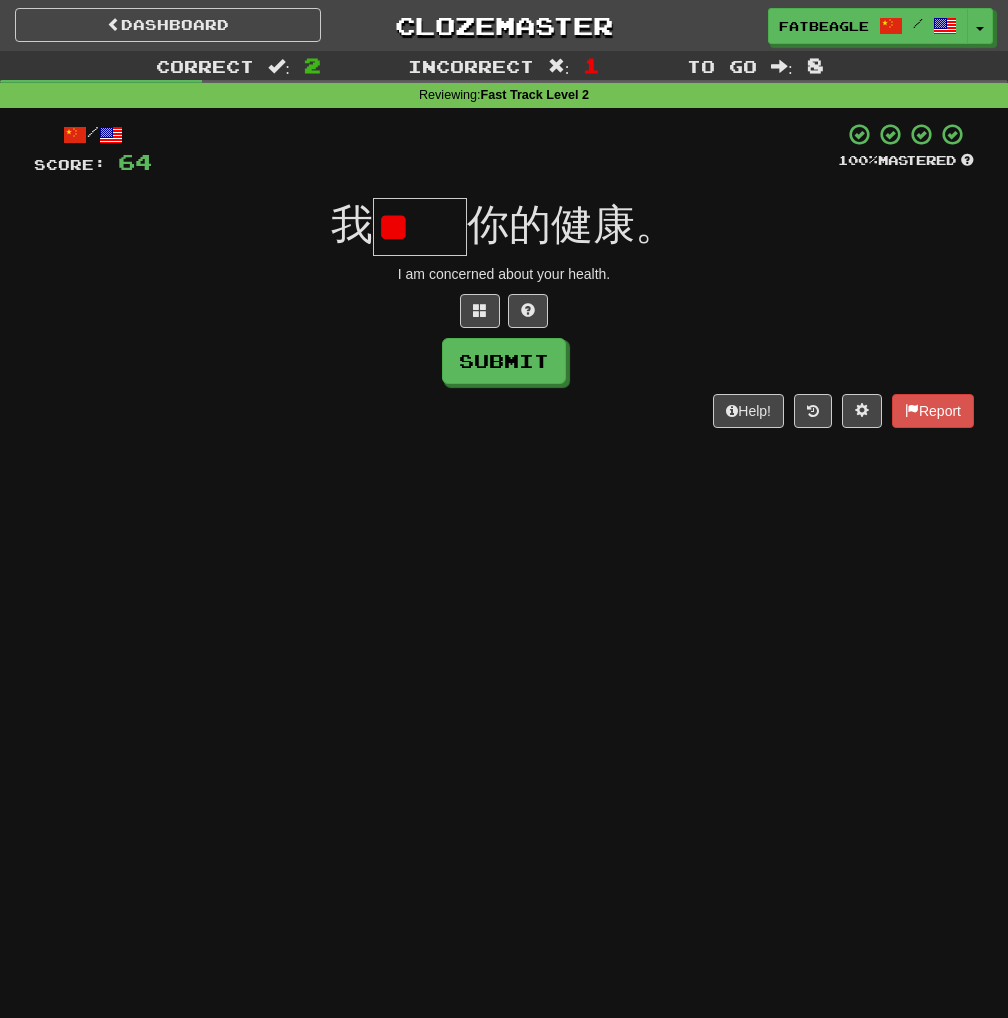 scroll, scrollTop: 0, scrollLeft: 0, axis: both 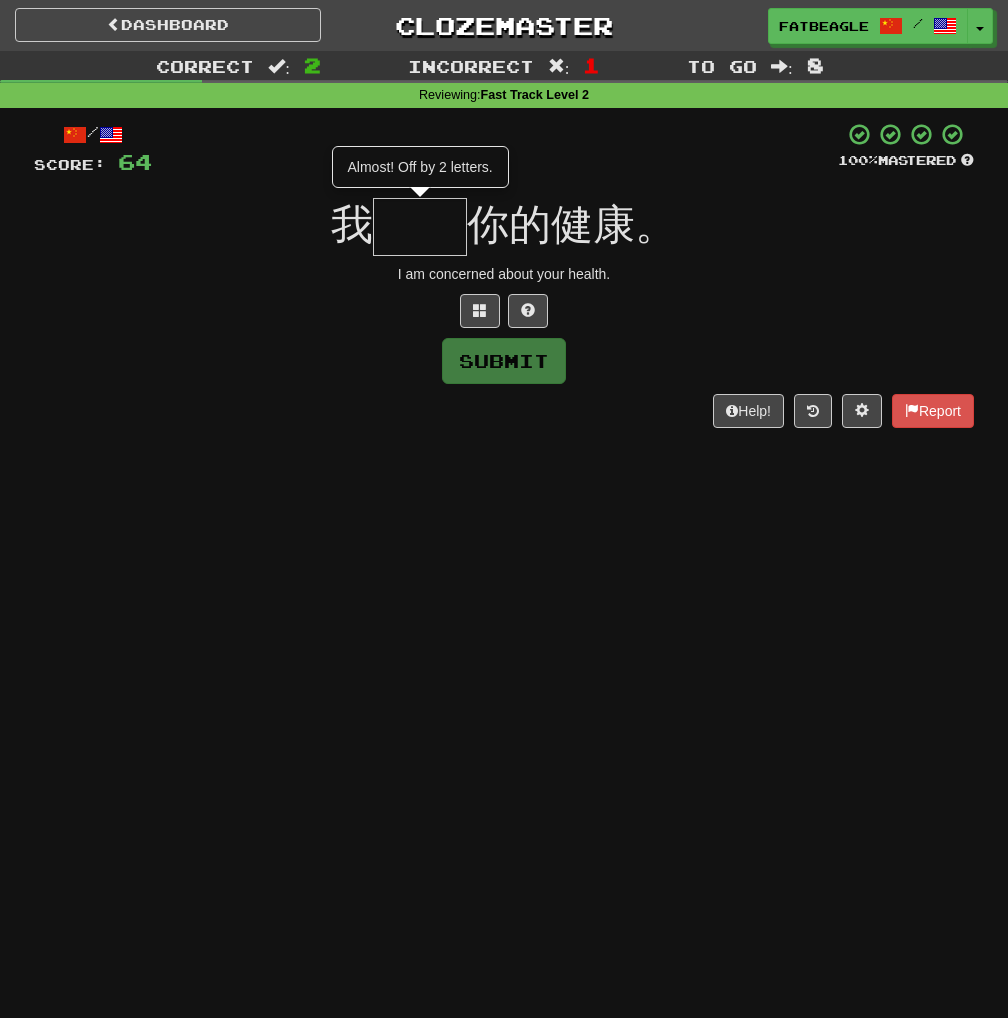 type on "**" 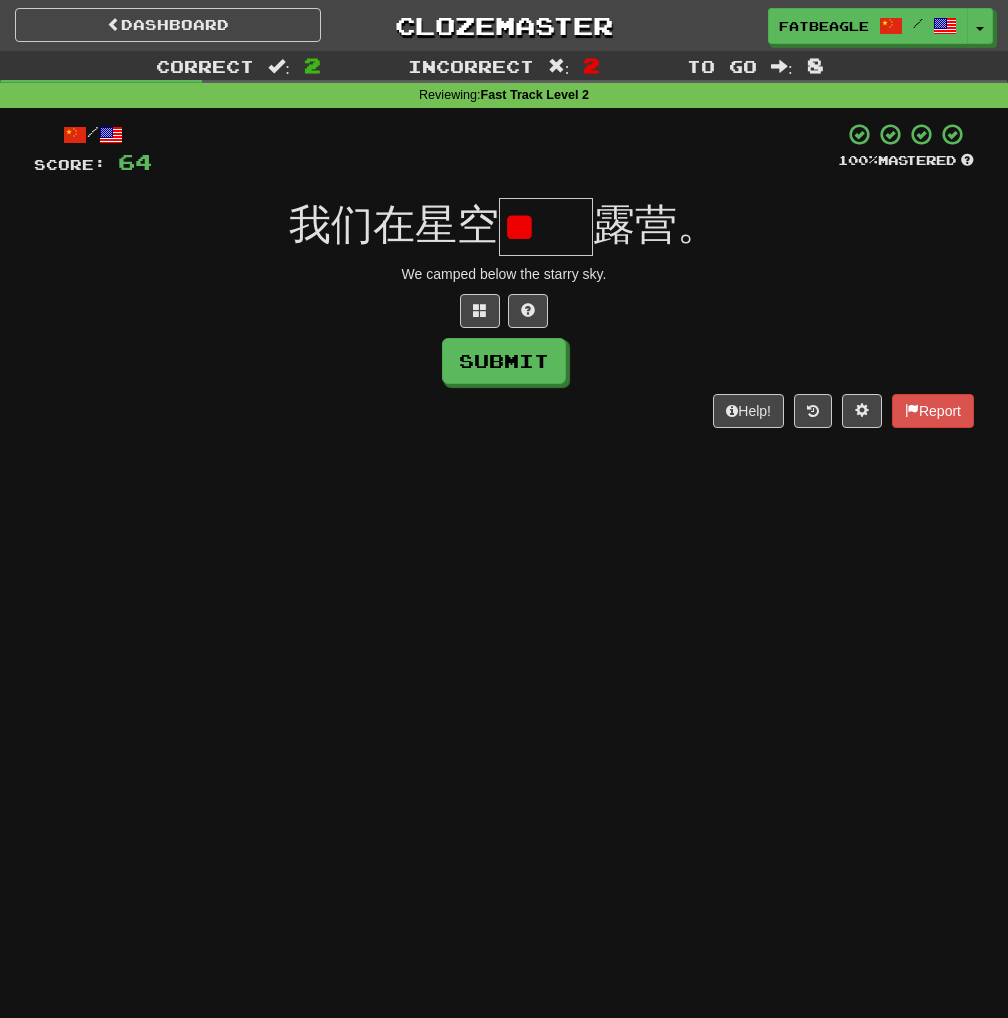 scroll, scrollTop: 0, scrollLeft: 0, axis: both 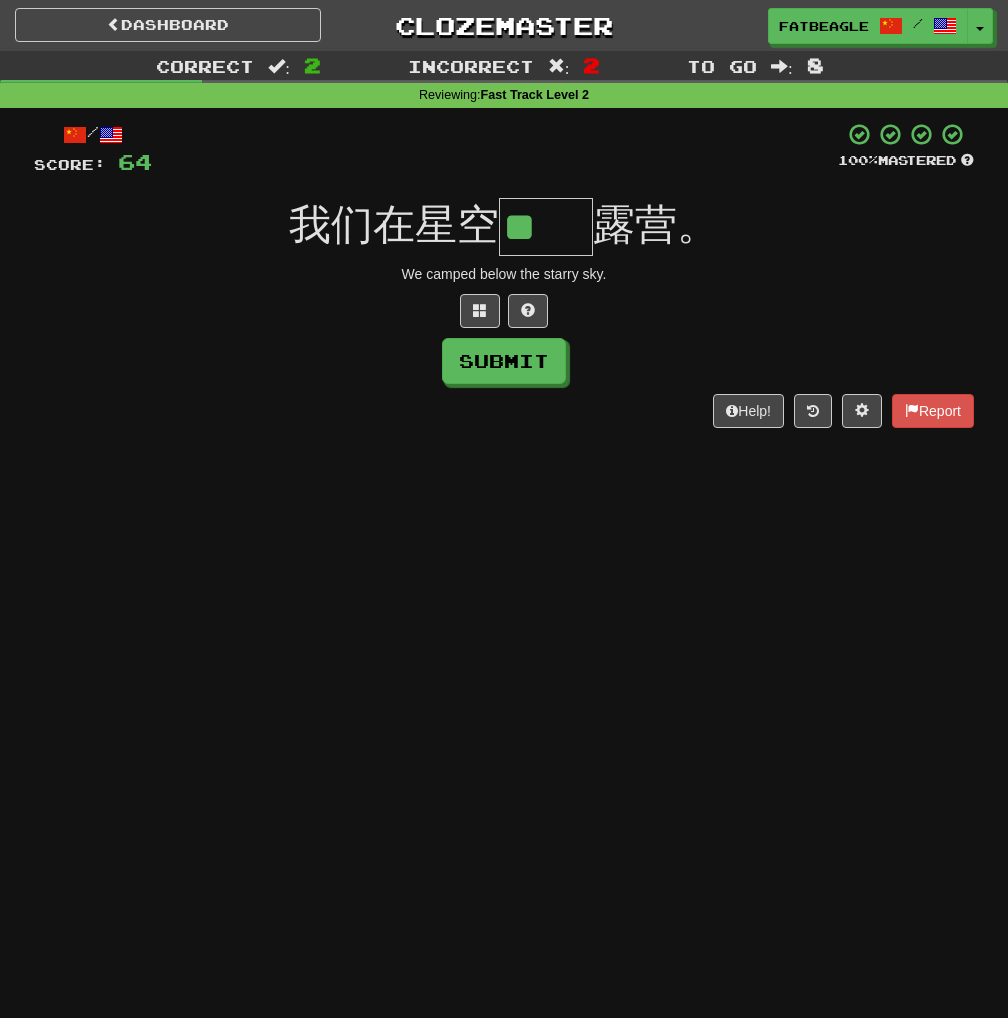 type on "**" 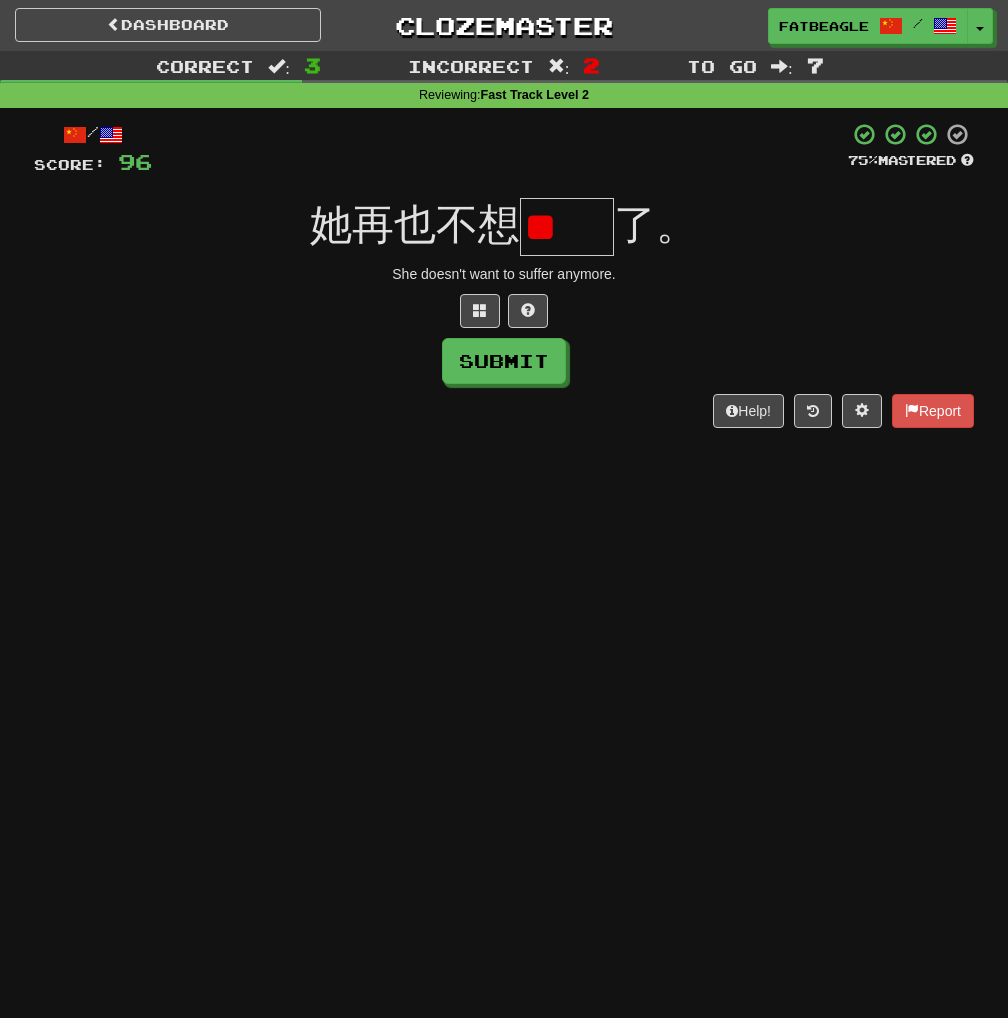 scroll, scrollTop: 0, scrollLeft: 0, axis: both 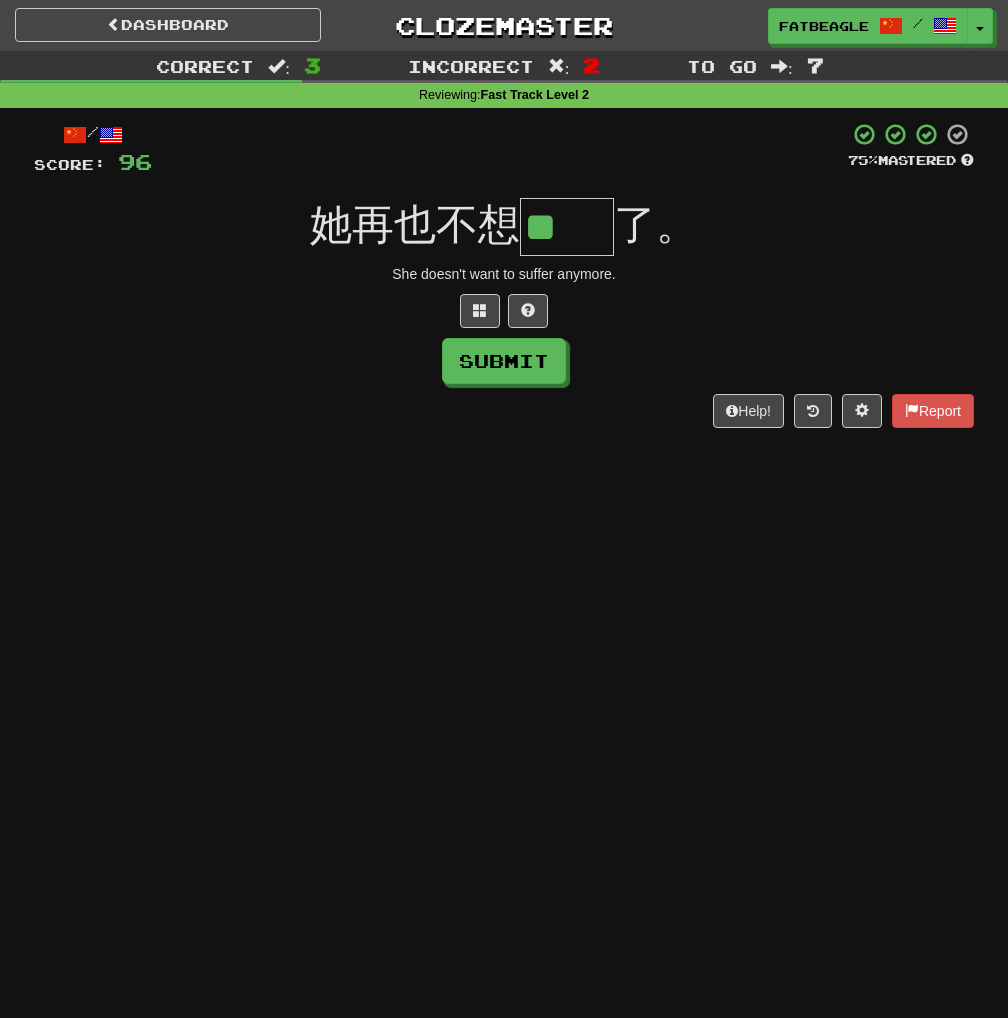 type on "**" 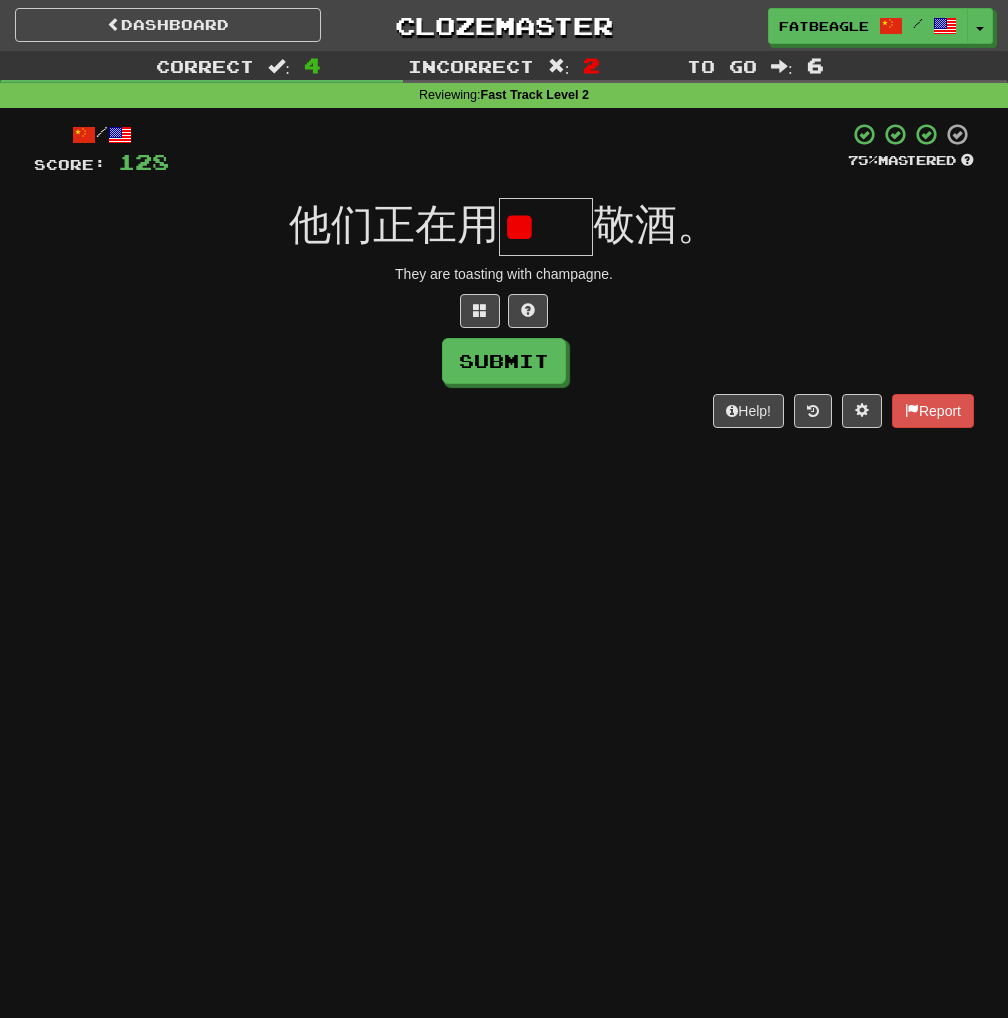 scroll, scrollTop: 0, scrollLeft: 0, axis: both 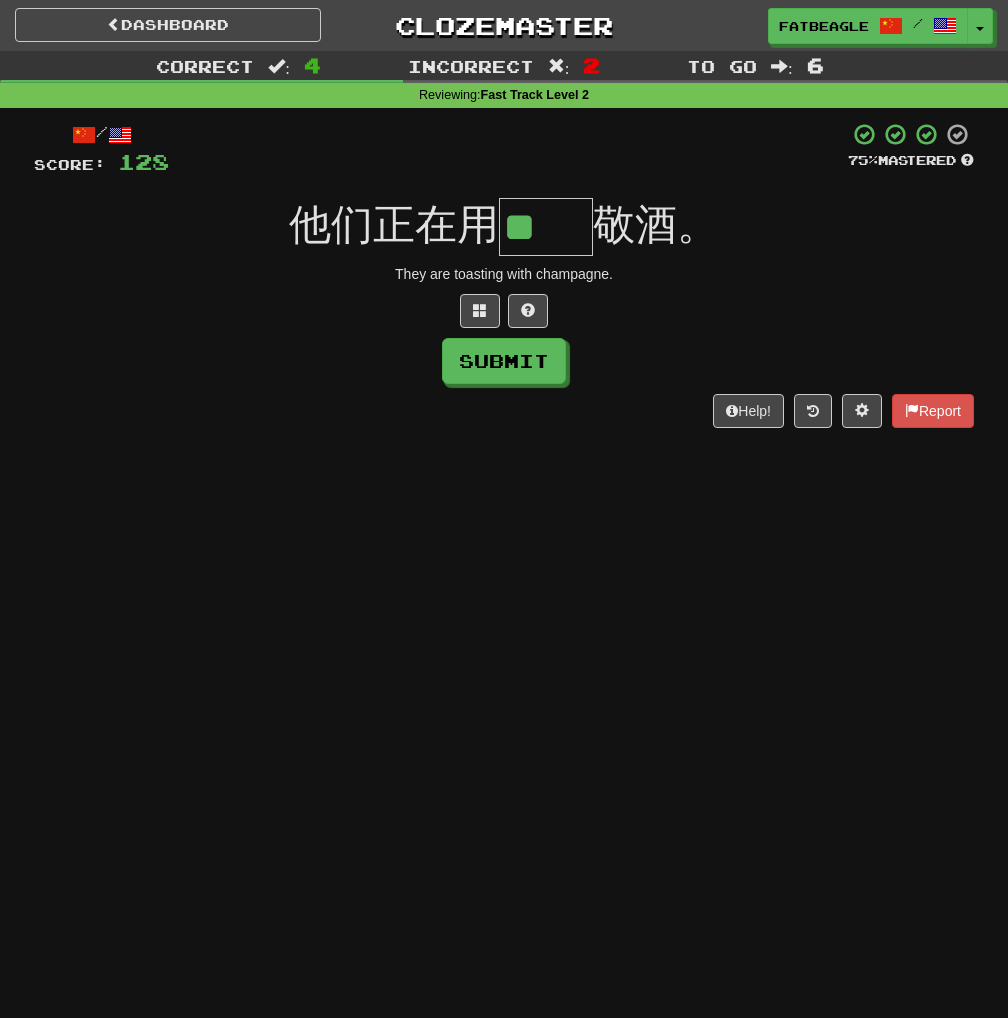 type on "**" 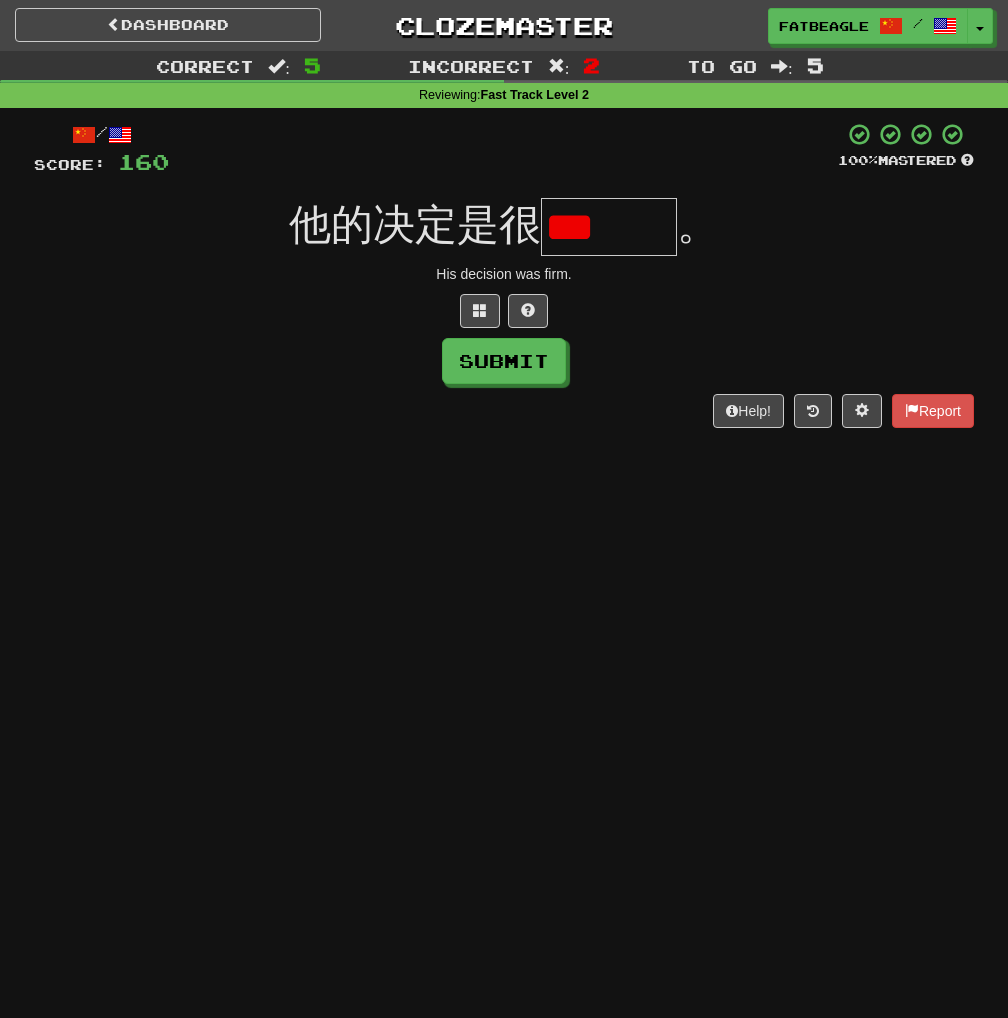 scroll, scrollTop: 0, scrollLeft: 0, axis: both 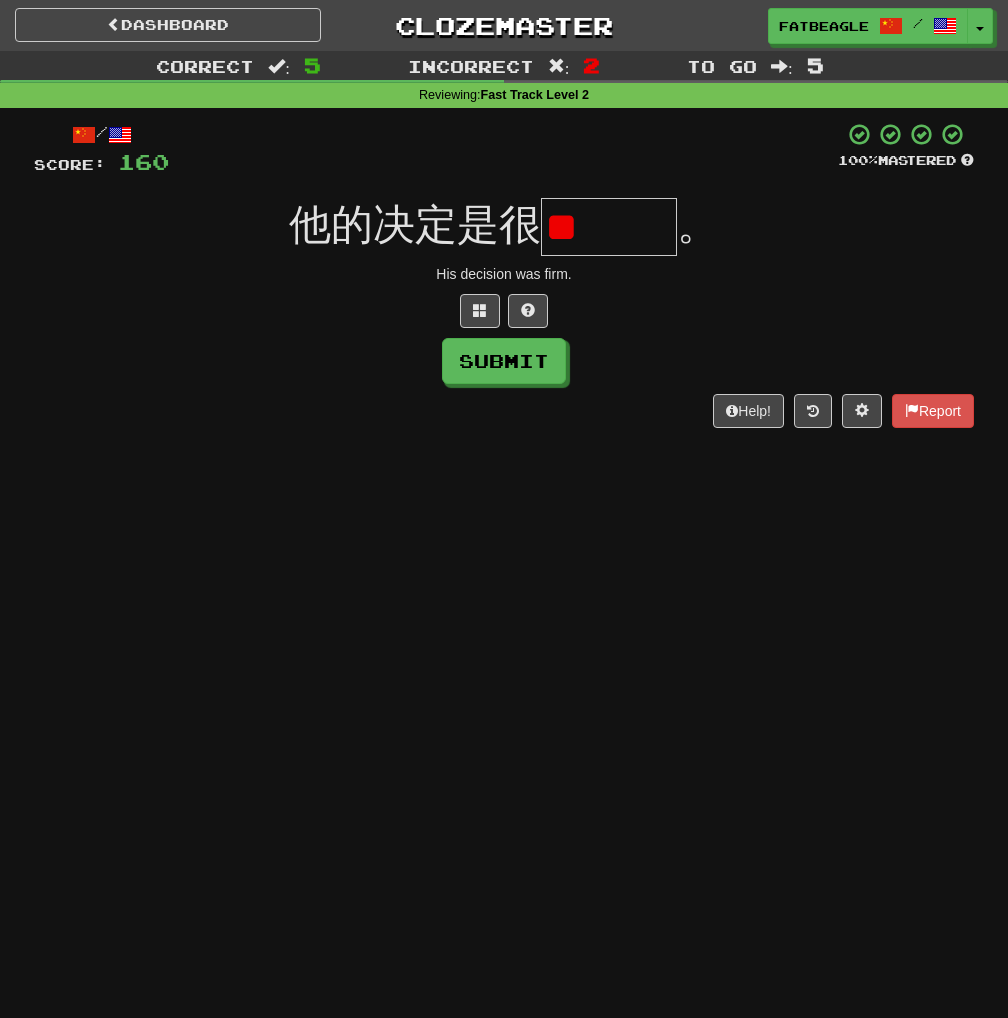 type on "*" 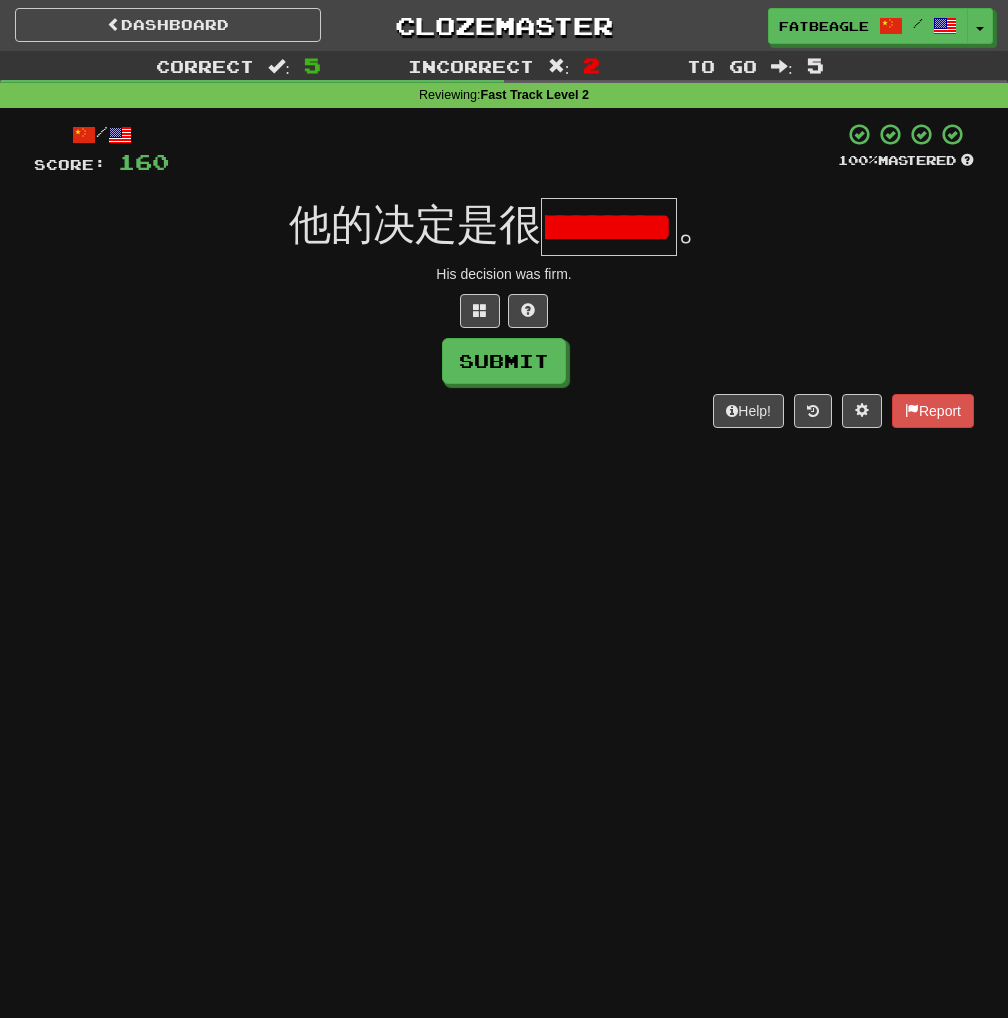scroll, scrollTop: 0, scrollLeft: 74, axis: horizontal 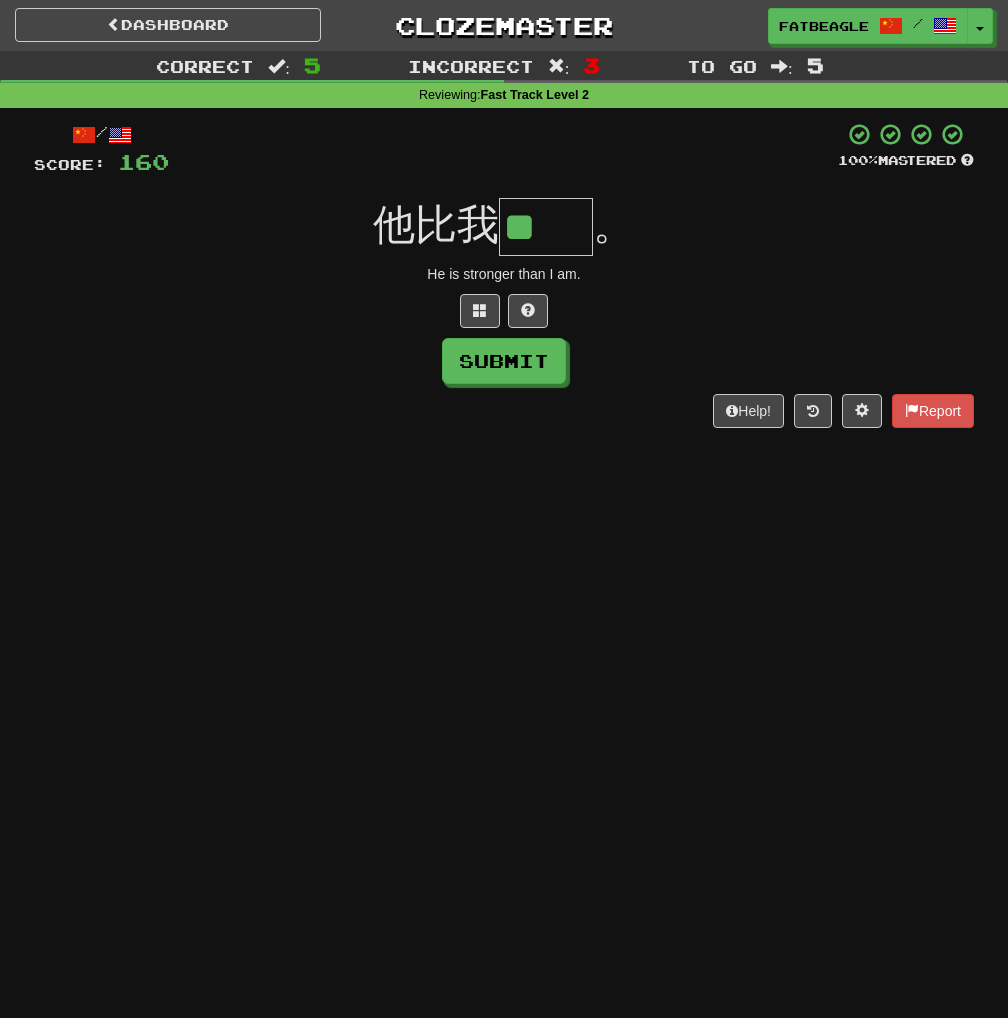 type on "**" 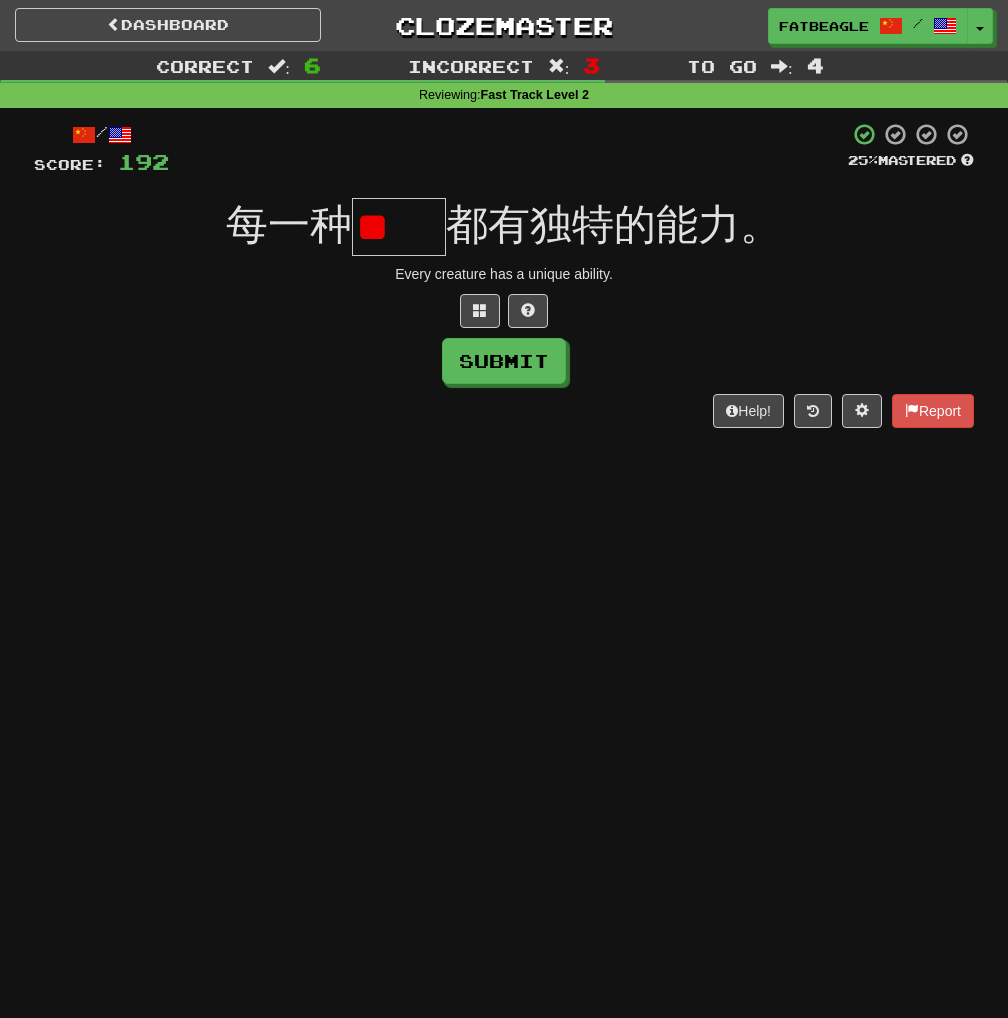 scroll, scrollTop: 0, scrollLeft: 0, axis: both 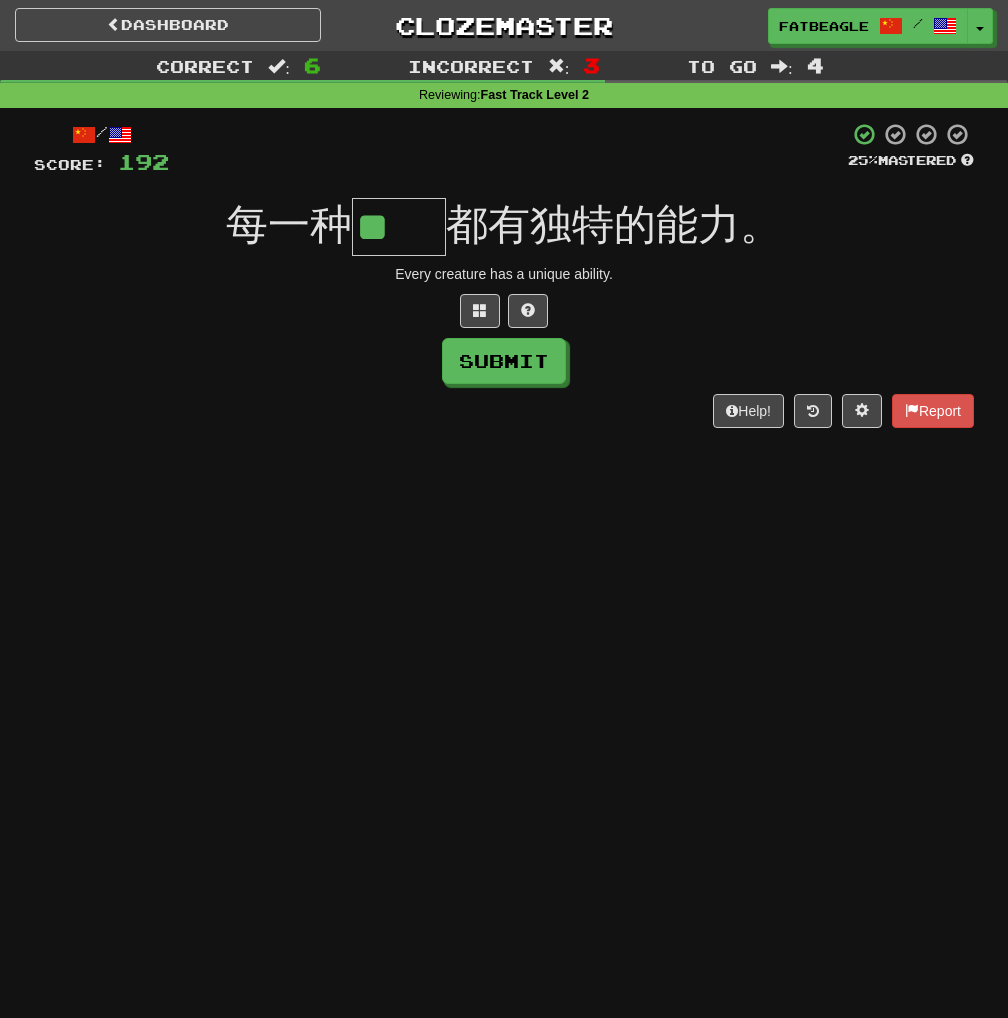 type on "**" 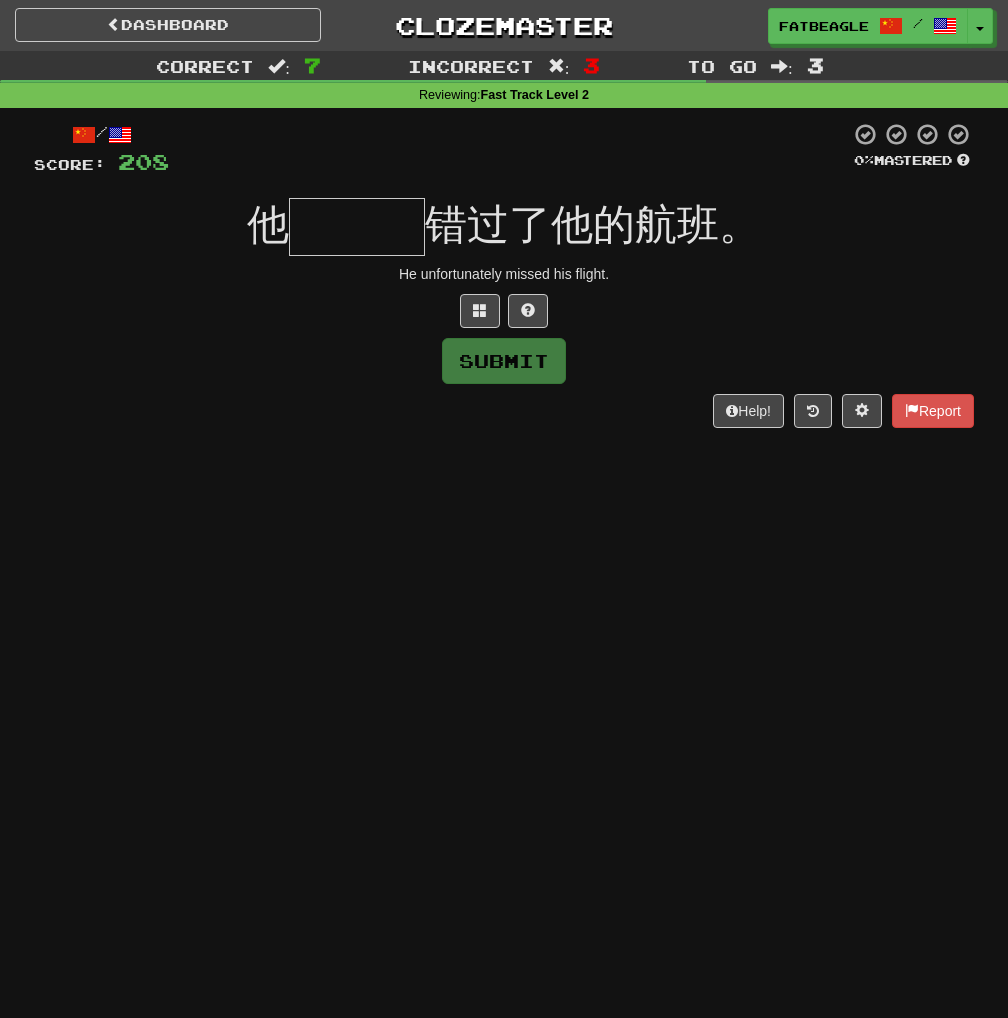 type on "***" 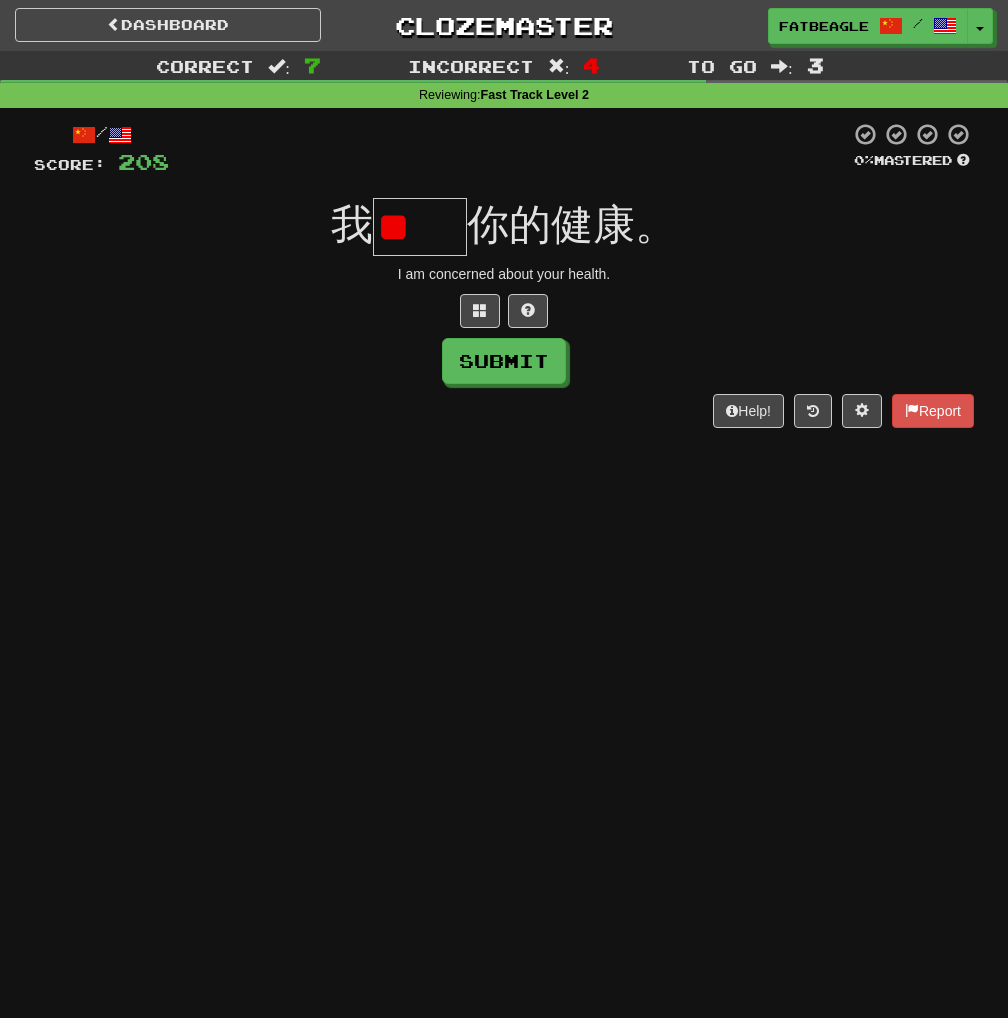 scroll, scrollTop: 0, scrollLeft: 0, axis: both 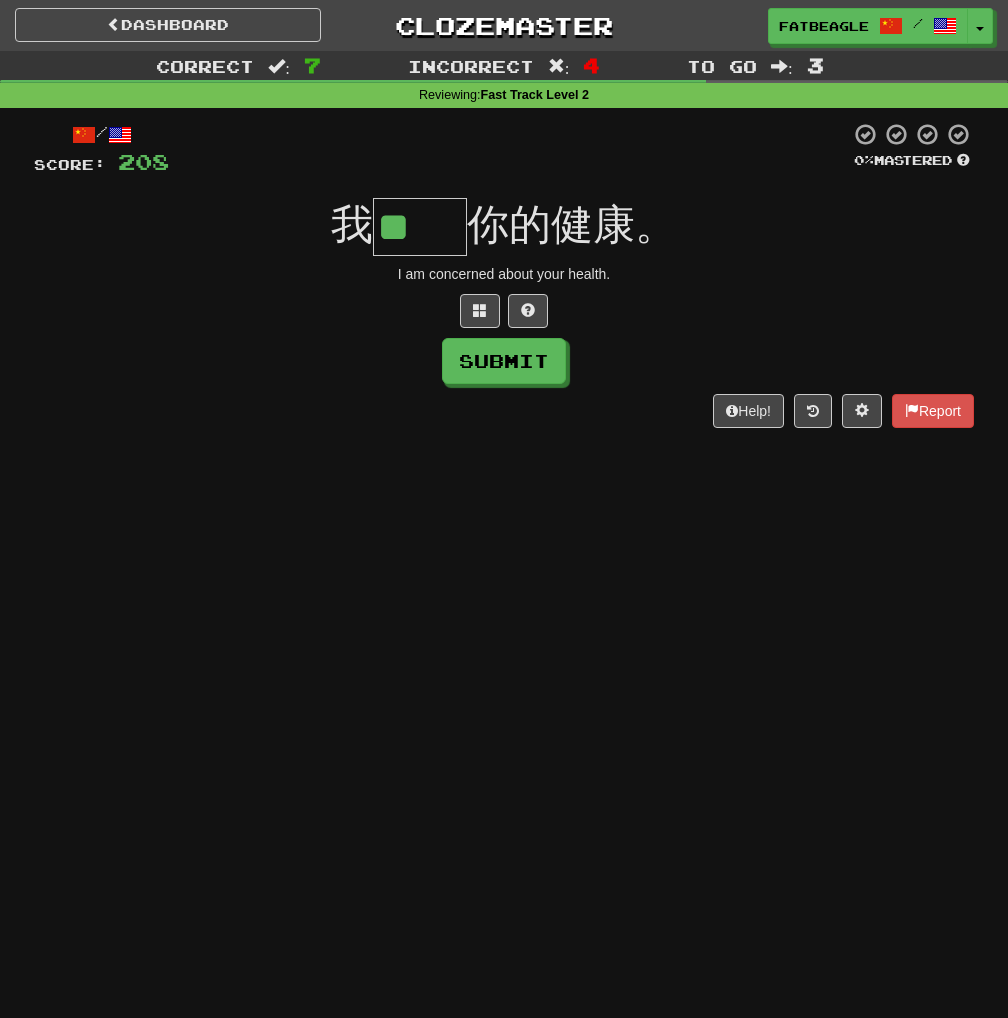 type on "**" 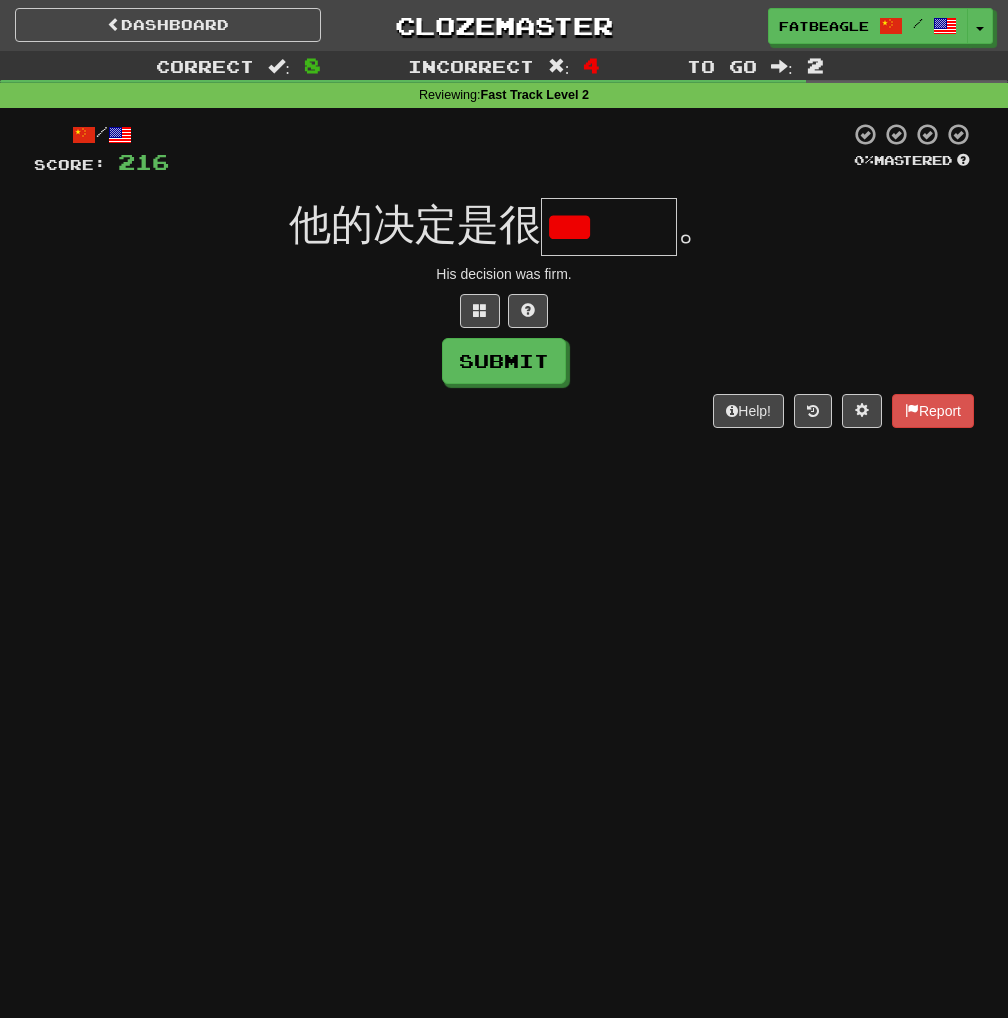 scroll, scrollTop: 0, scrollLeft: 0, axis: both 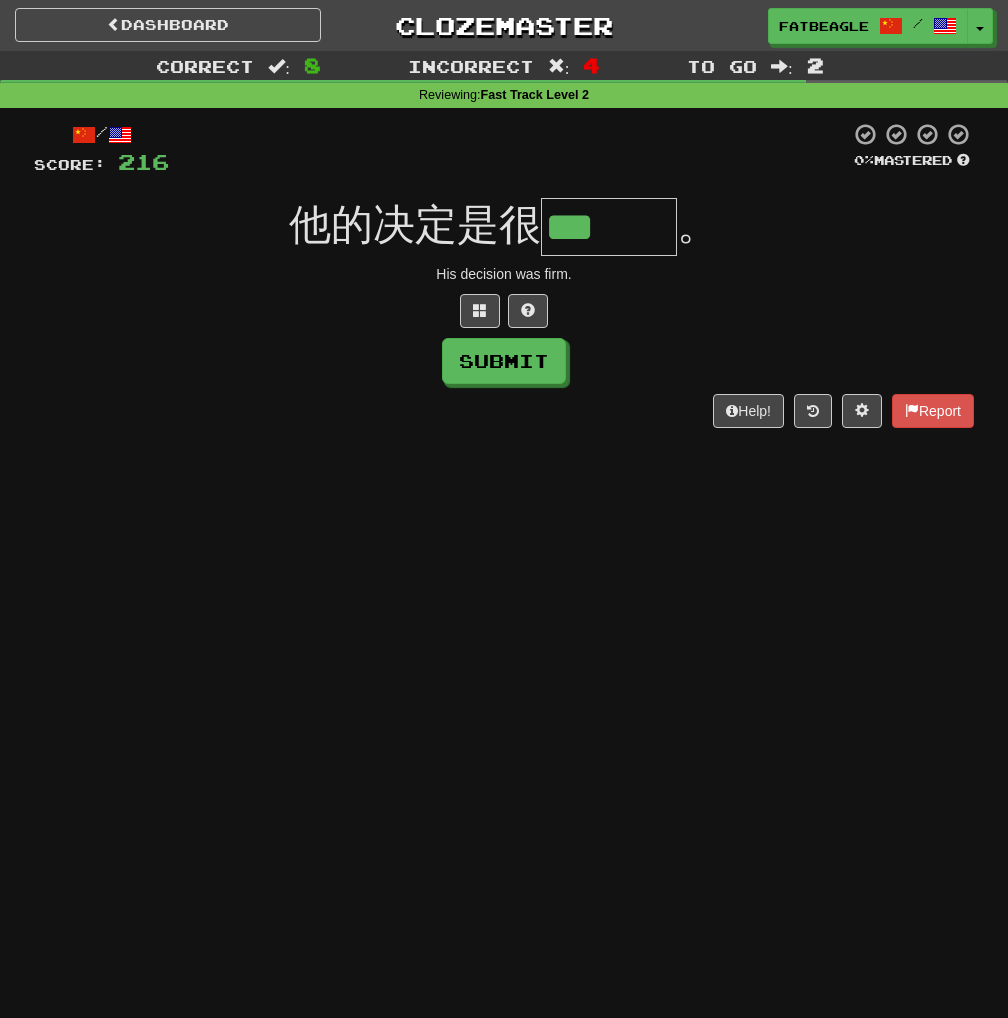 type on "***" 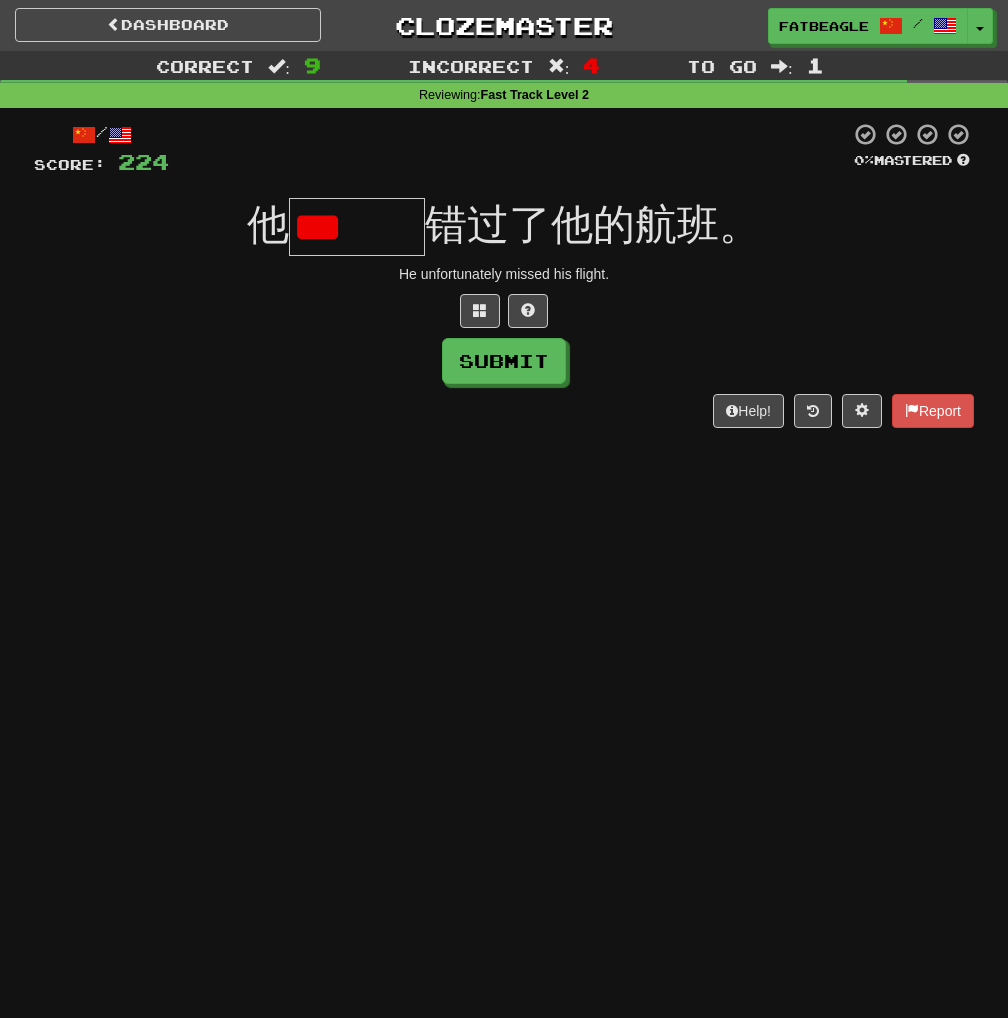 scroll, scrollTop: 0, scrollLeft: 0, axis: both 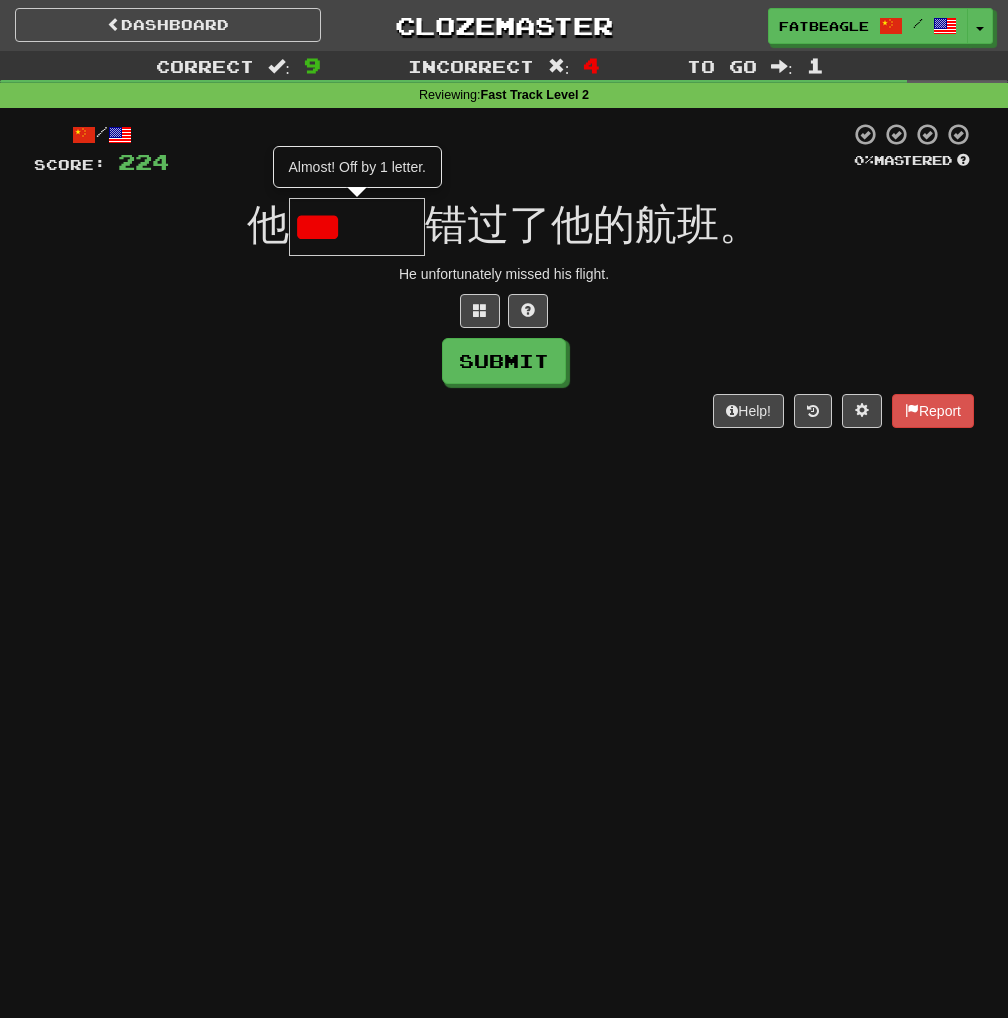 type on "***" 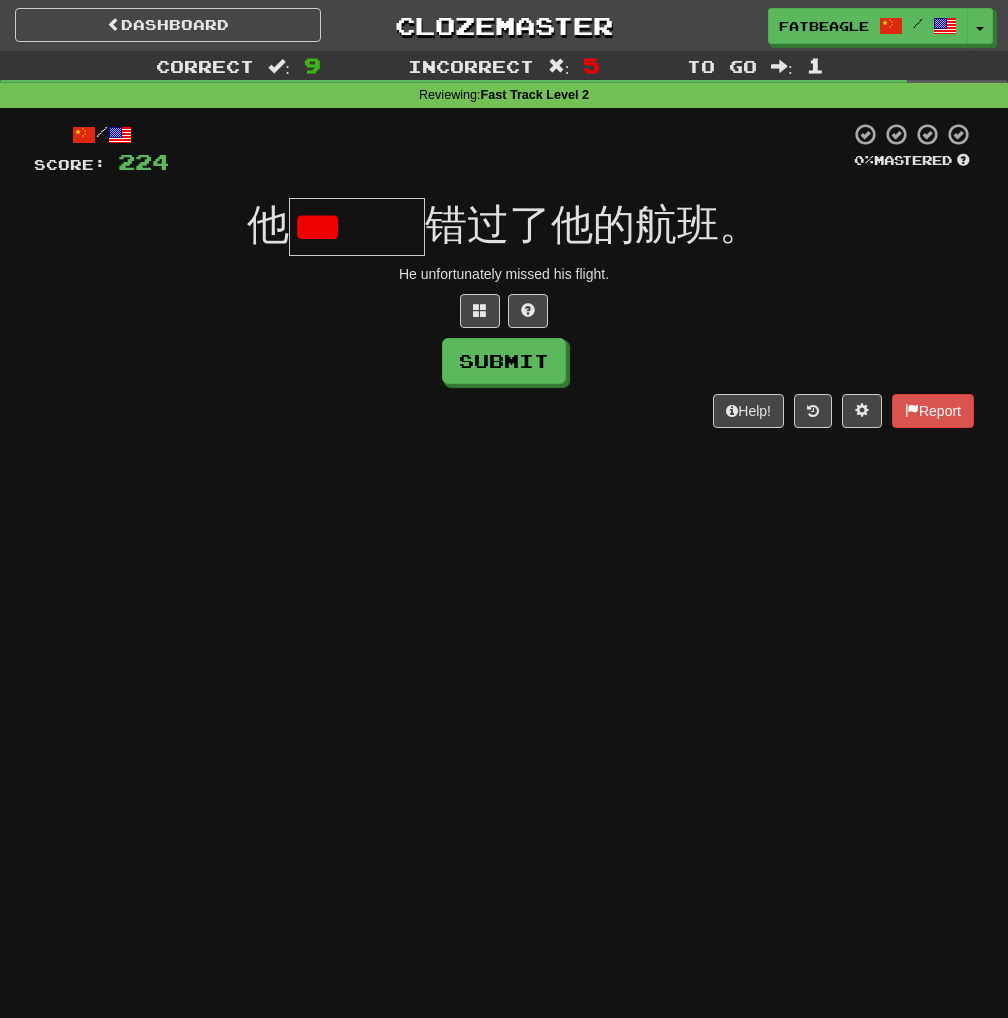 scroll, scrollTop: 0, scrollLeft: 0, axis: both 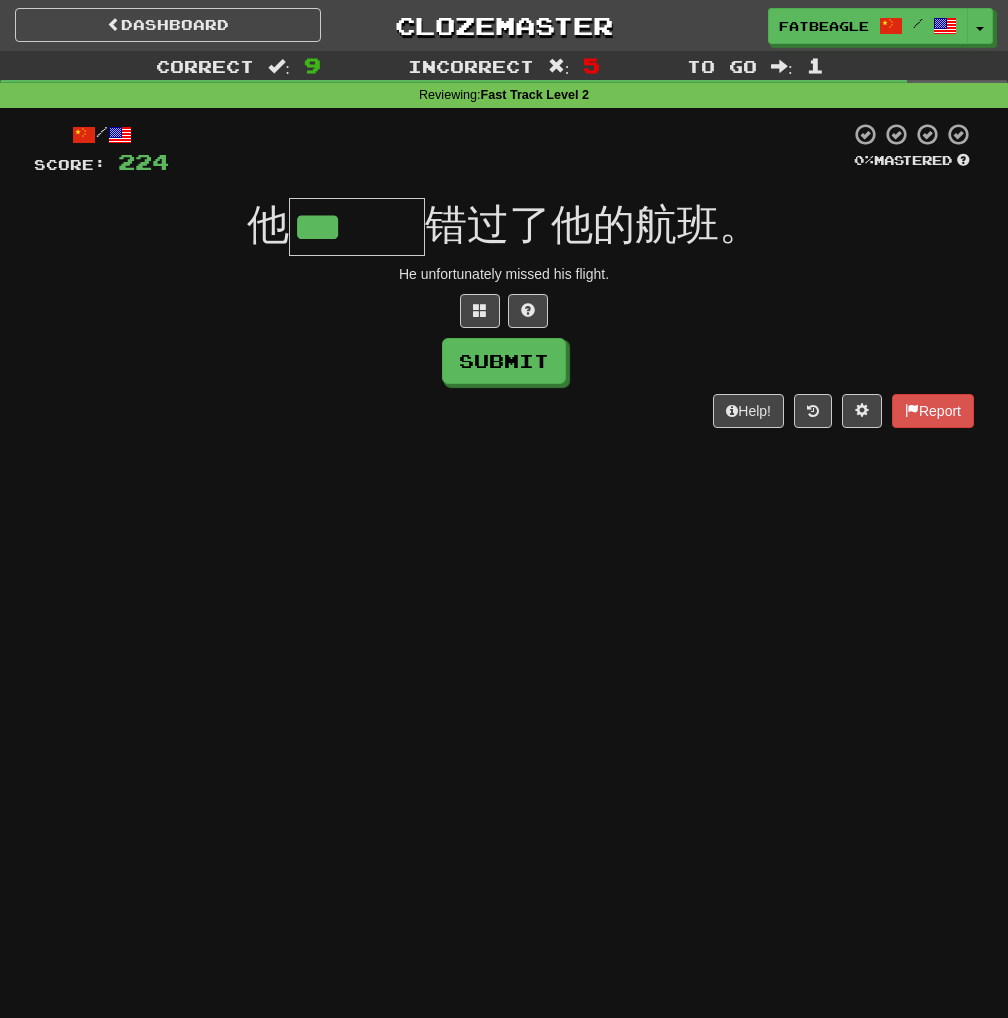 type on "***" 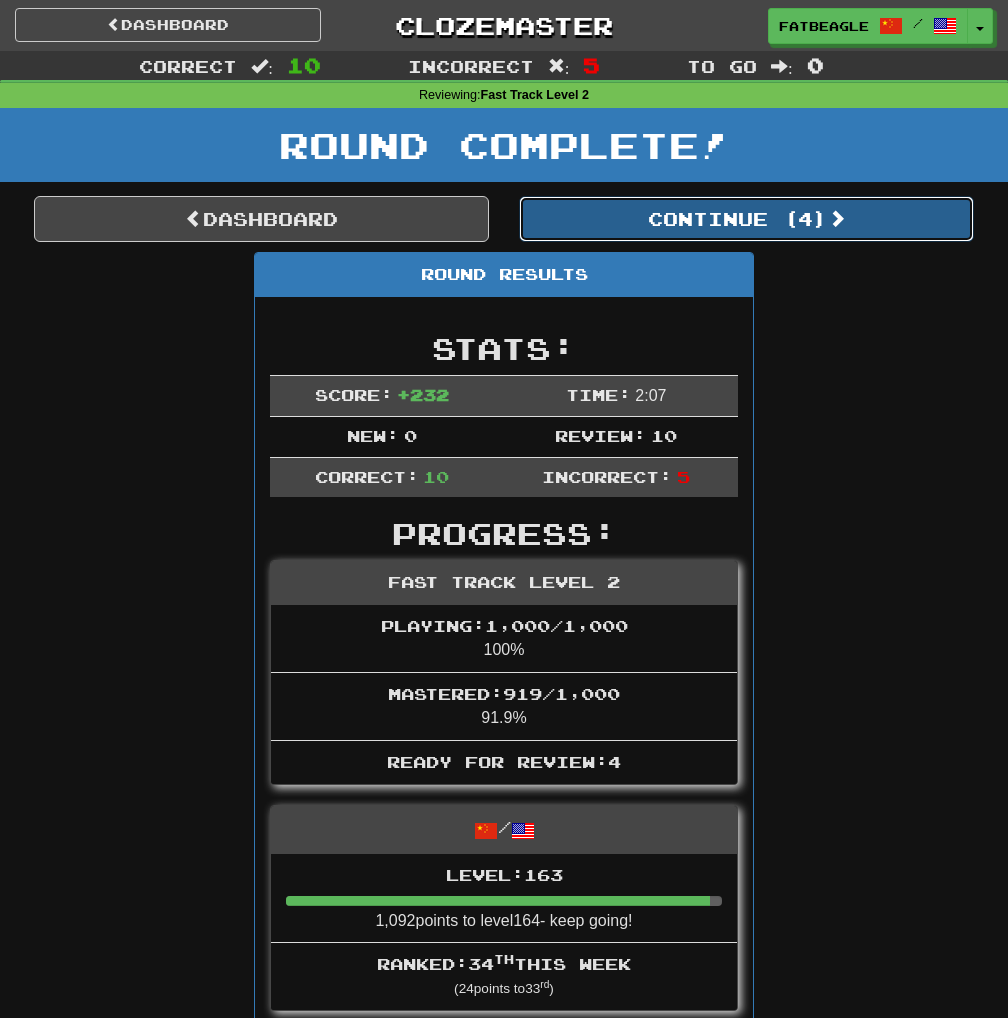 click on "Continue ( 4 )" at bounding box center [746, 219] 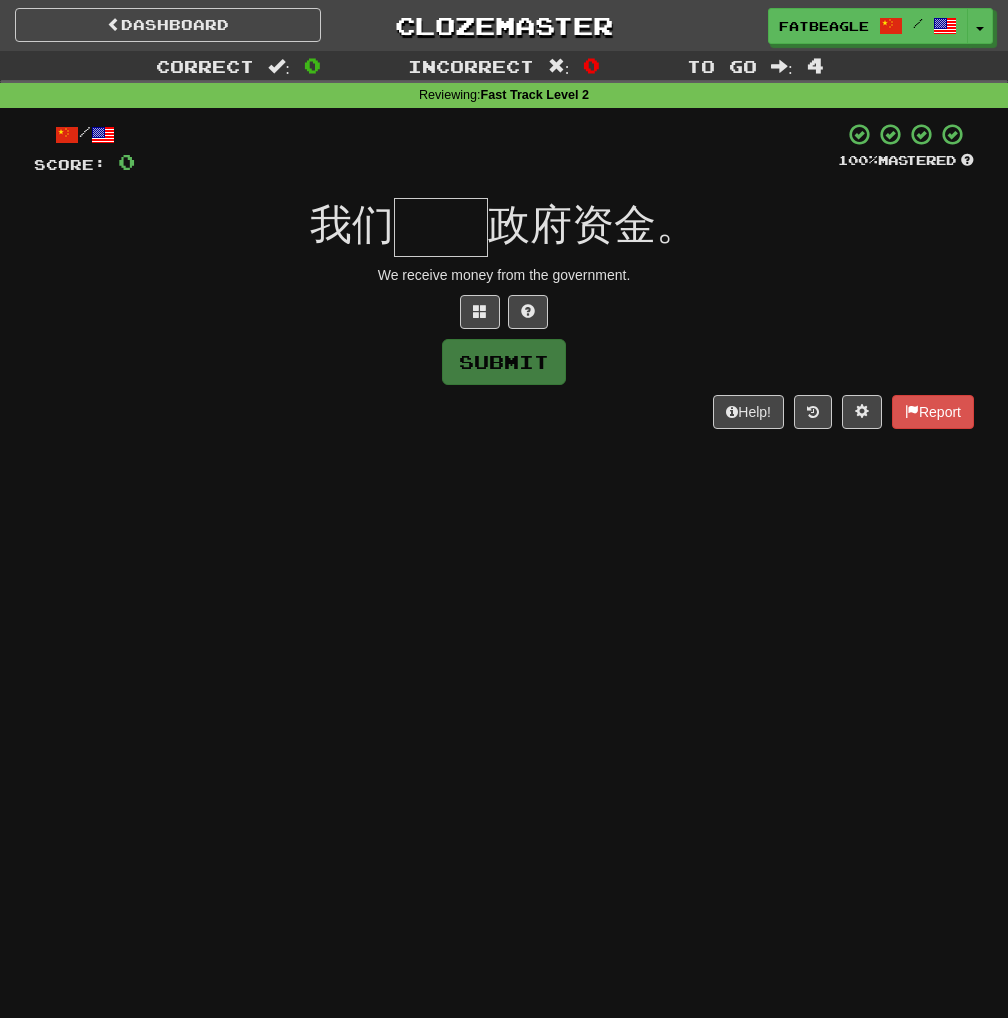 click at bounding box center (441, 227) 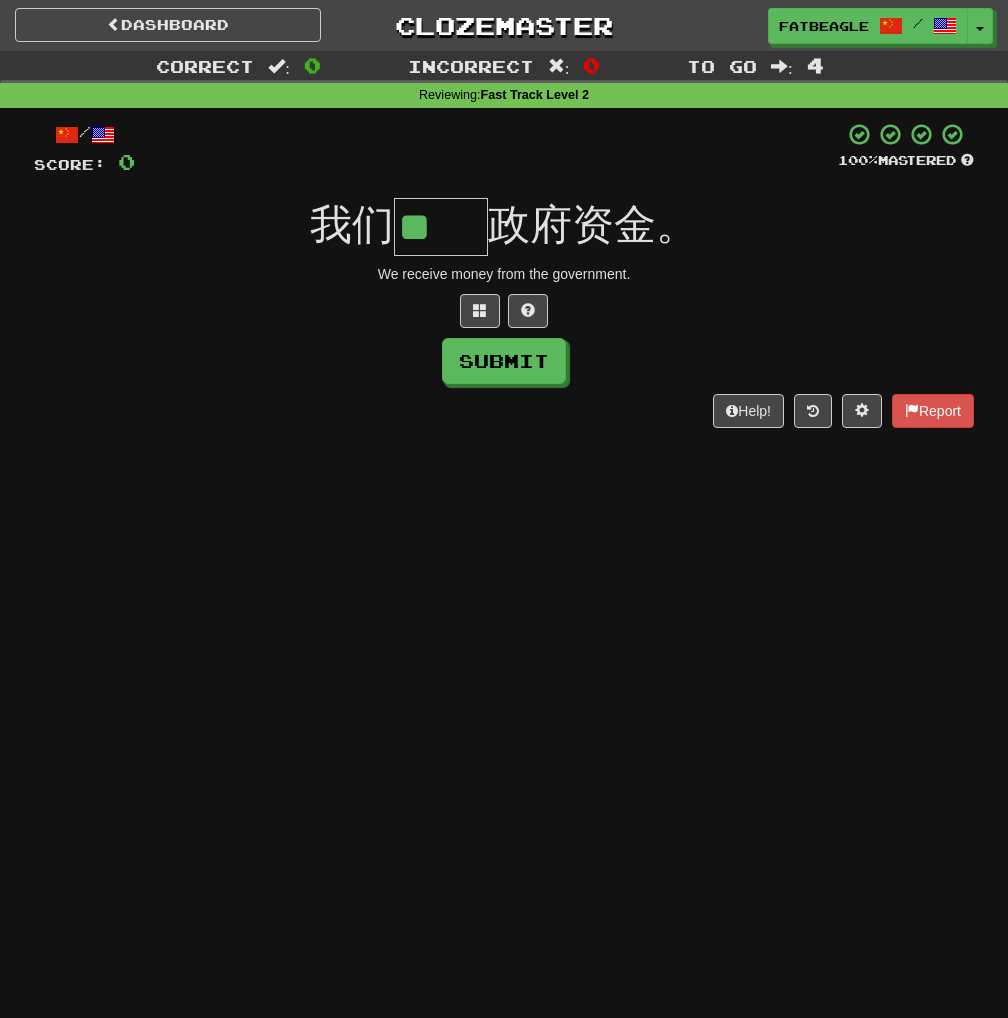 scroll, scrollTop: 0, scrollLeft: 0, axis: both 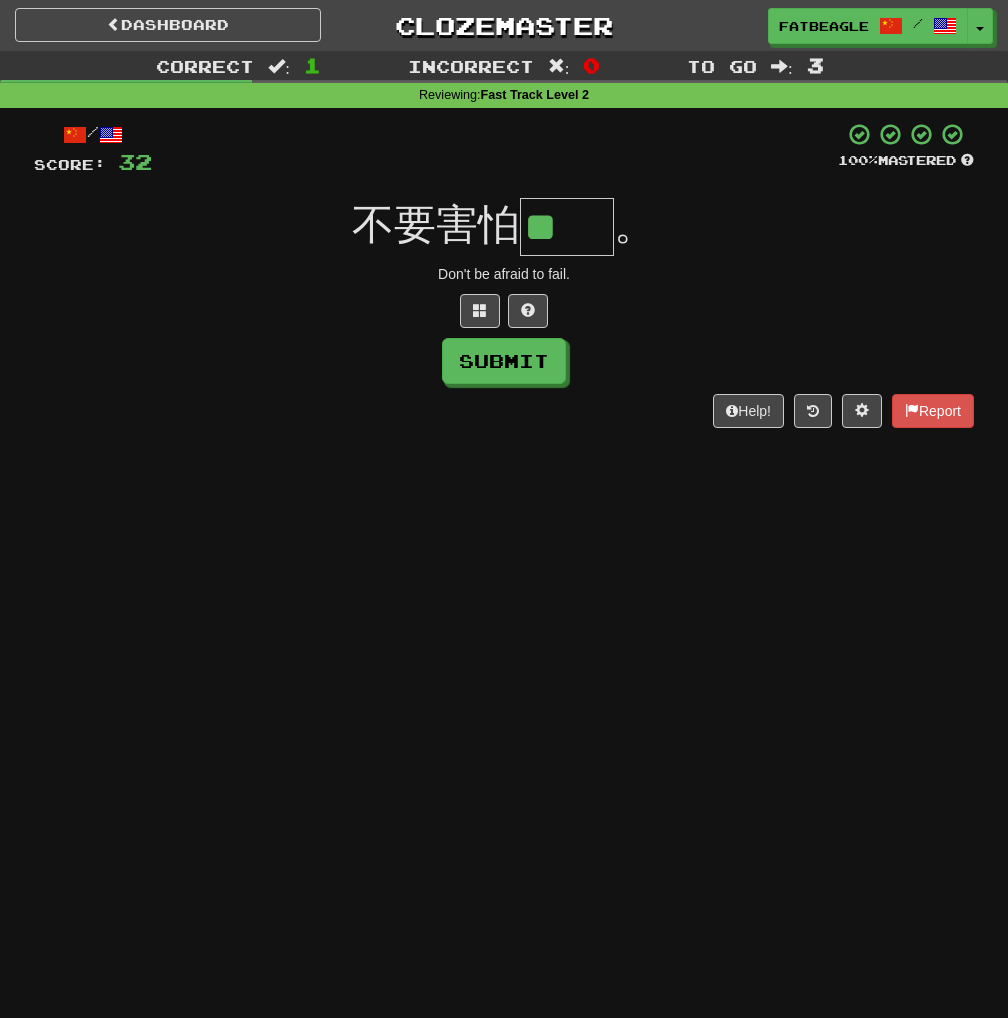 type on "**" 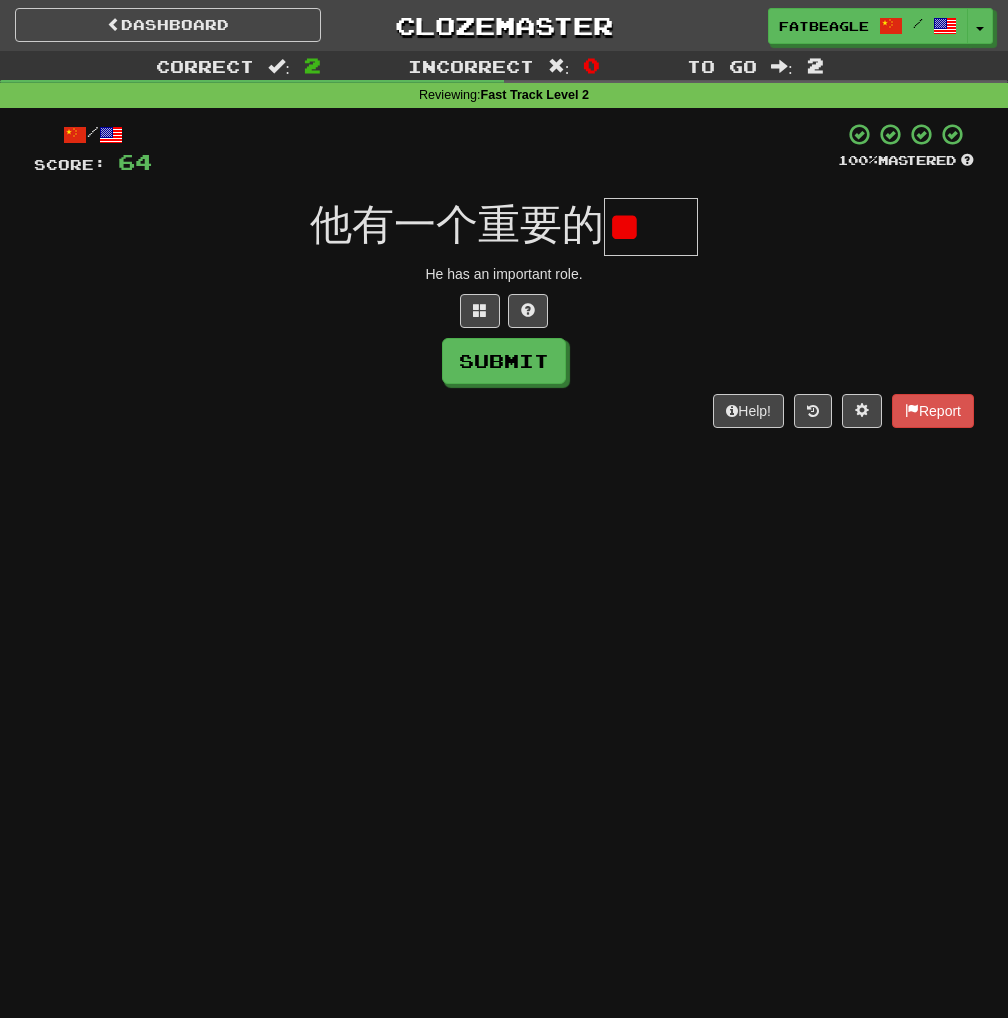 scroll, scrollTop: 0, scrollLeft: 0, axis: both 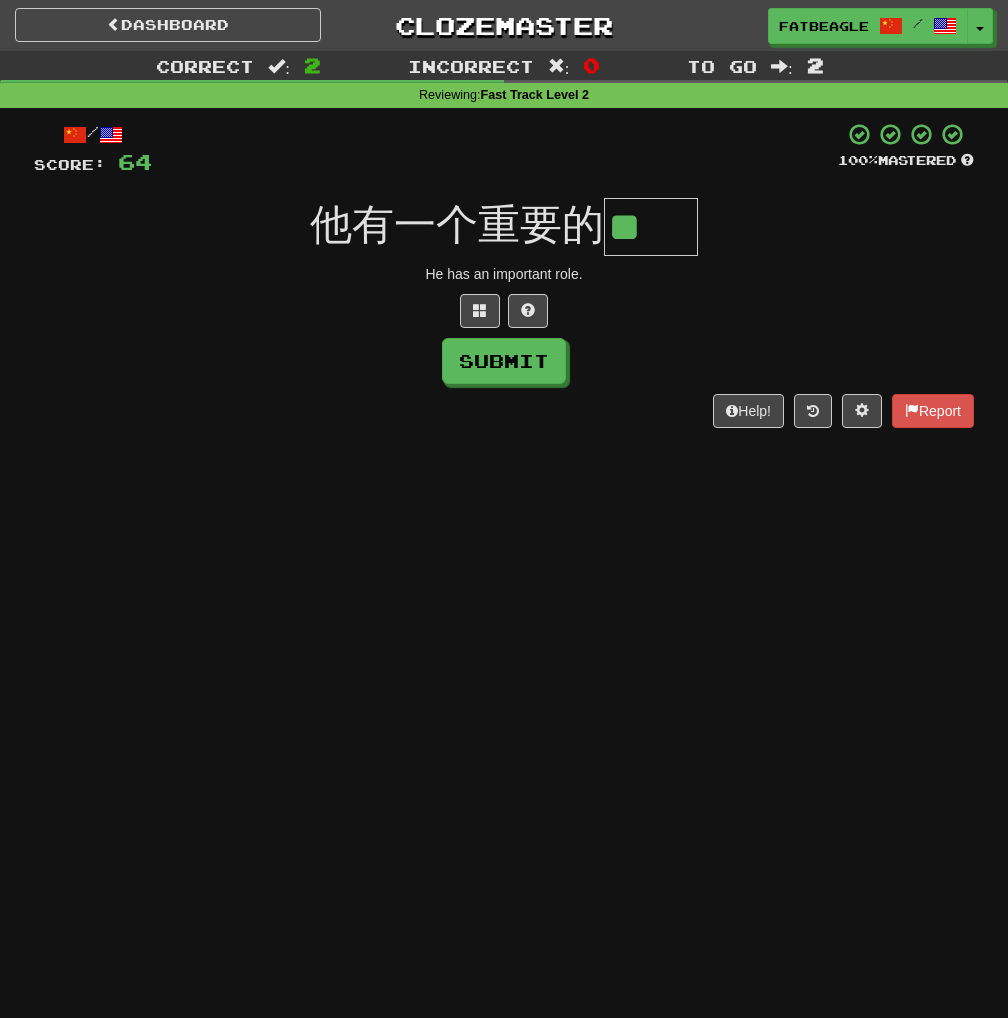 type on "**" 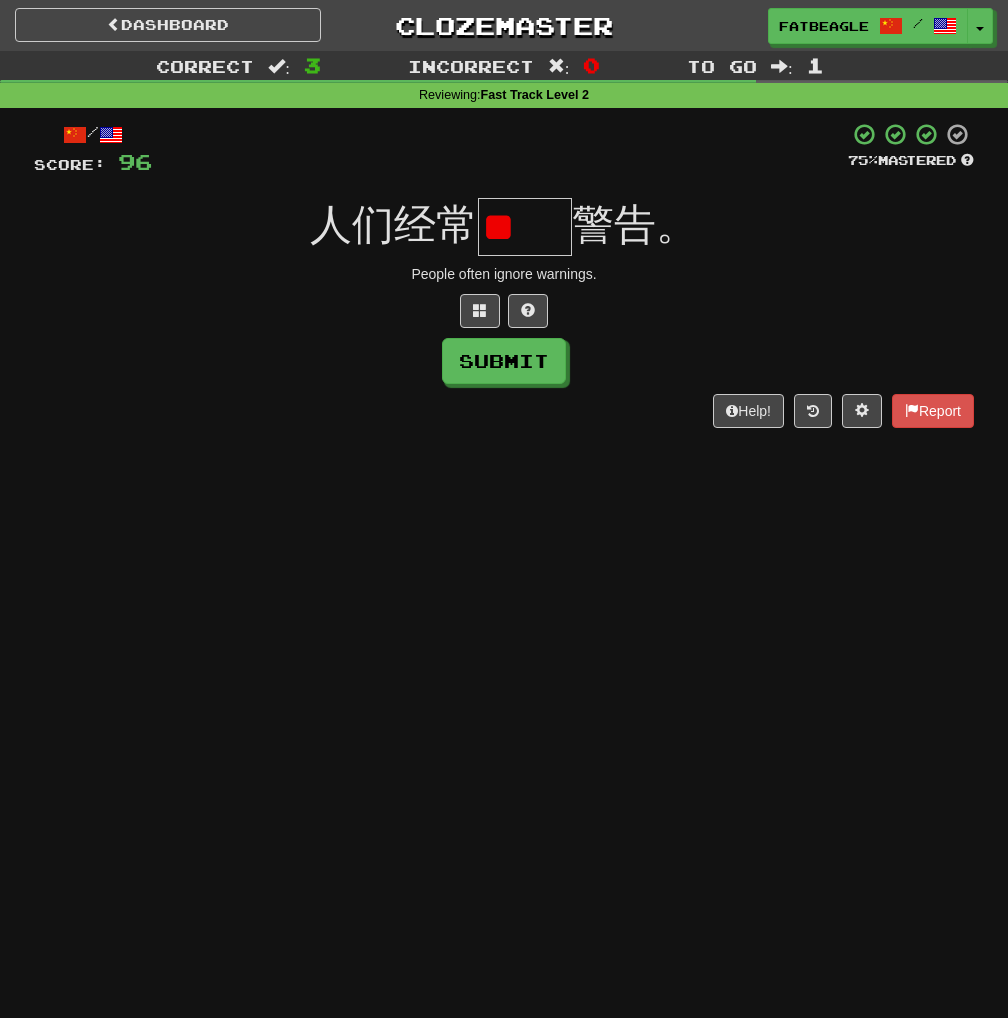 type on "*" 